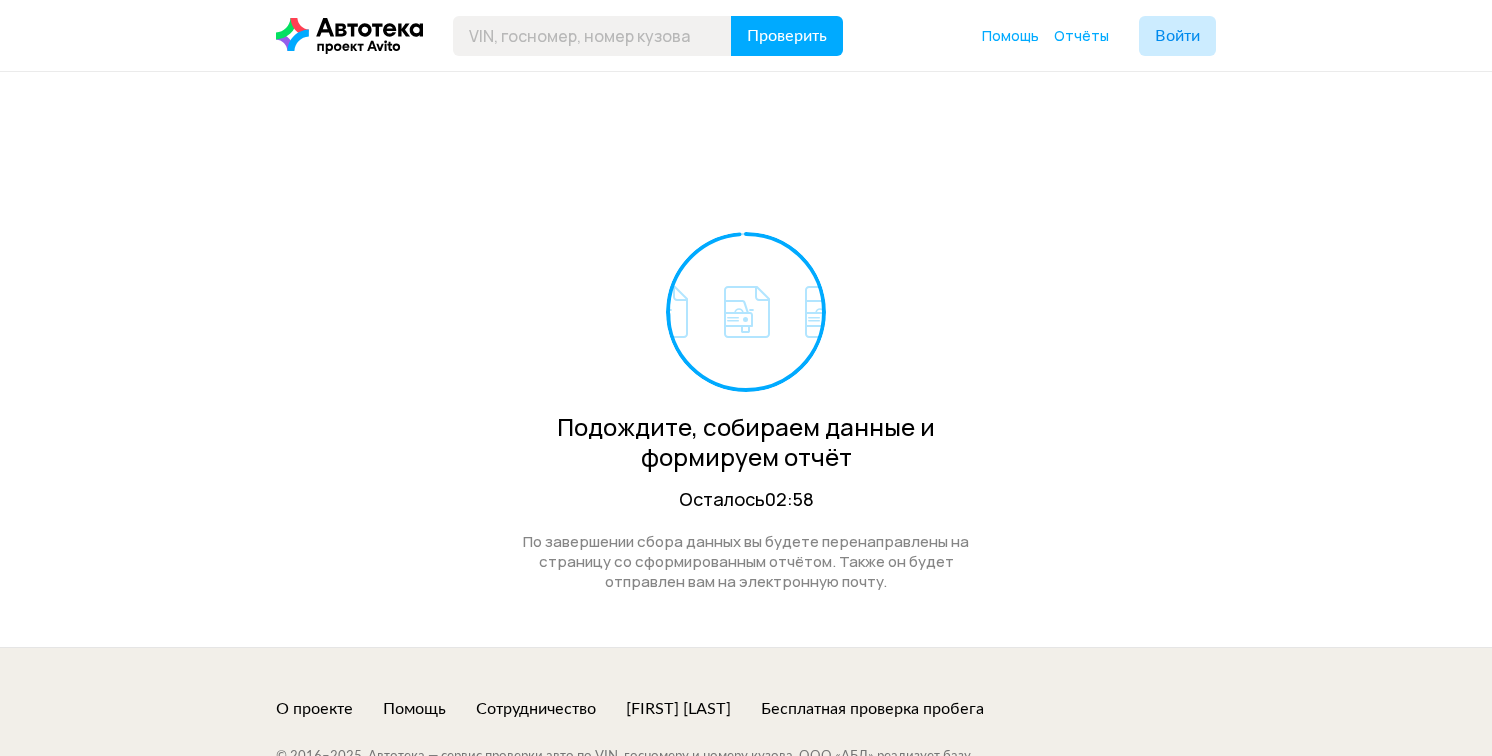 scroll, scrollTop: 0, scrollLeft: 0, axis: both 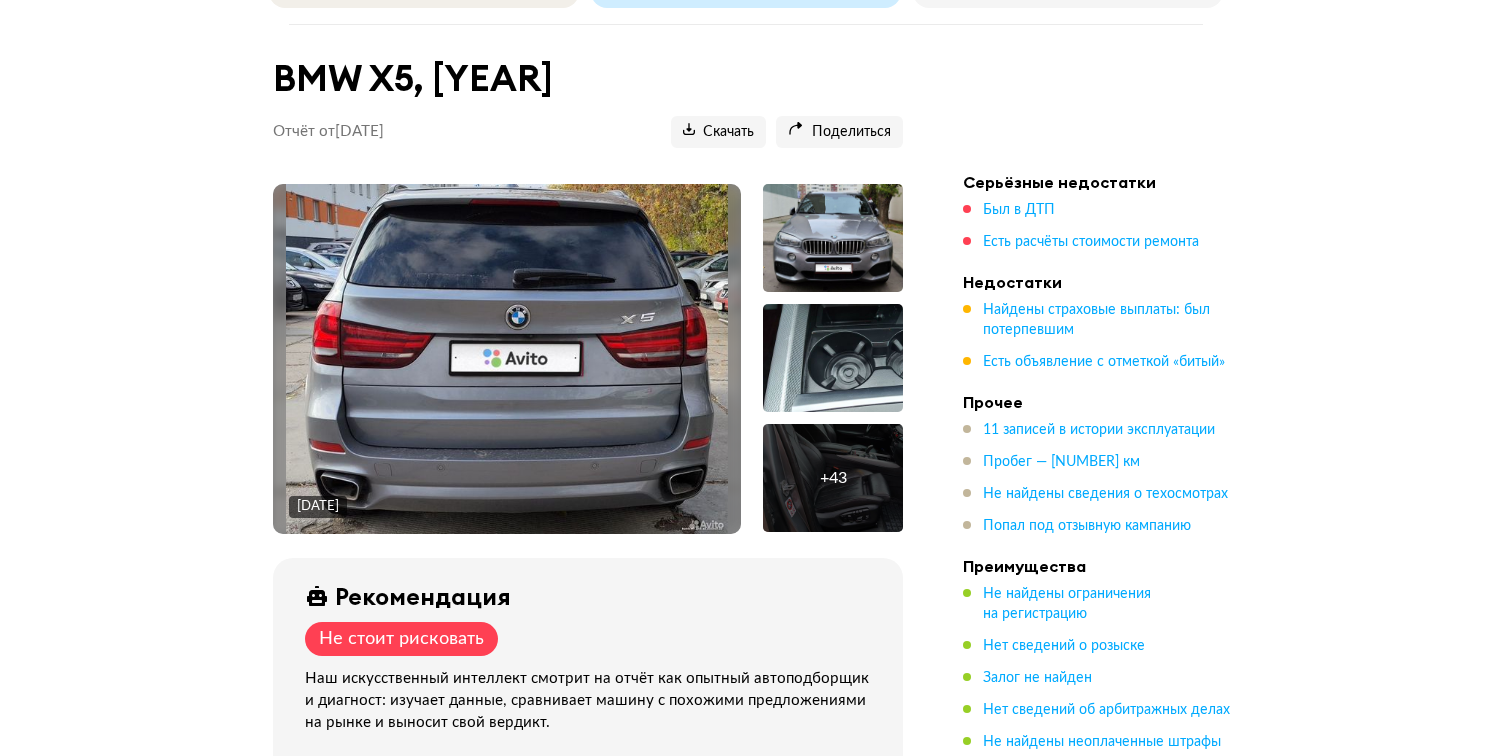click at bounding box center (507, 359) 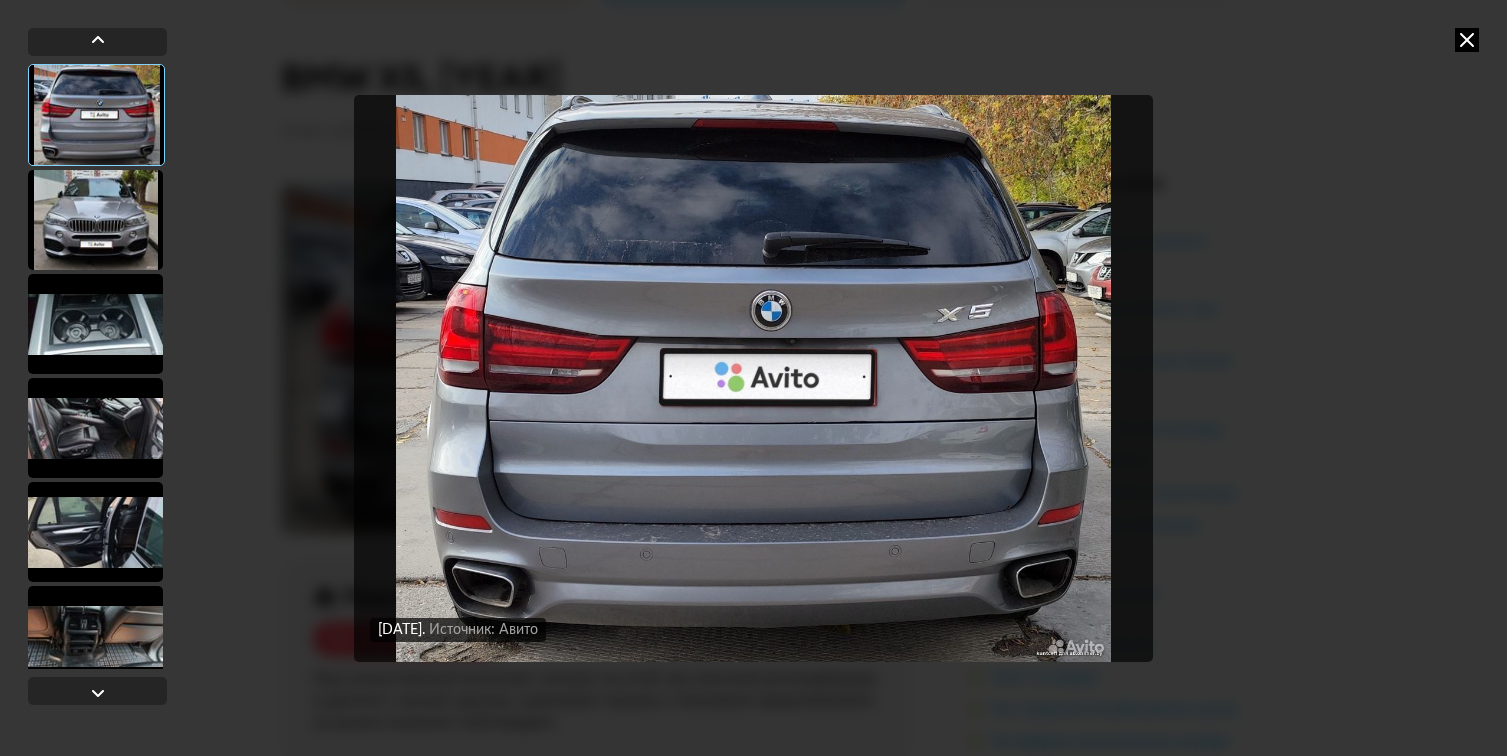 click at bounding box center [95, 220] 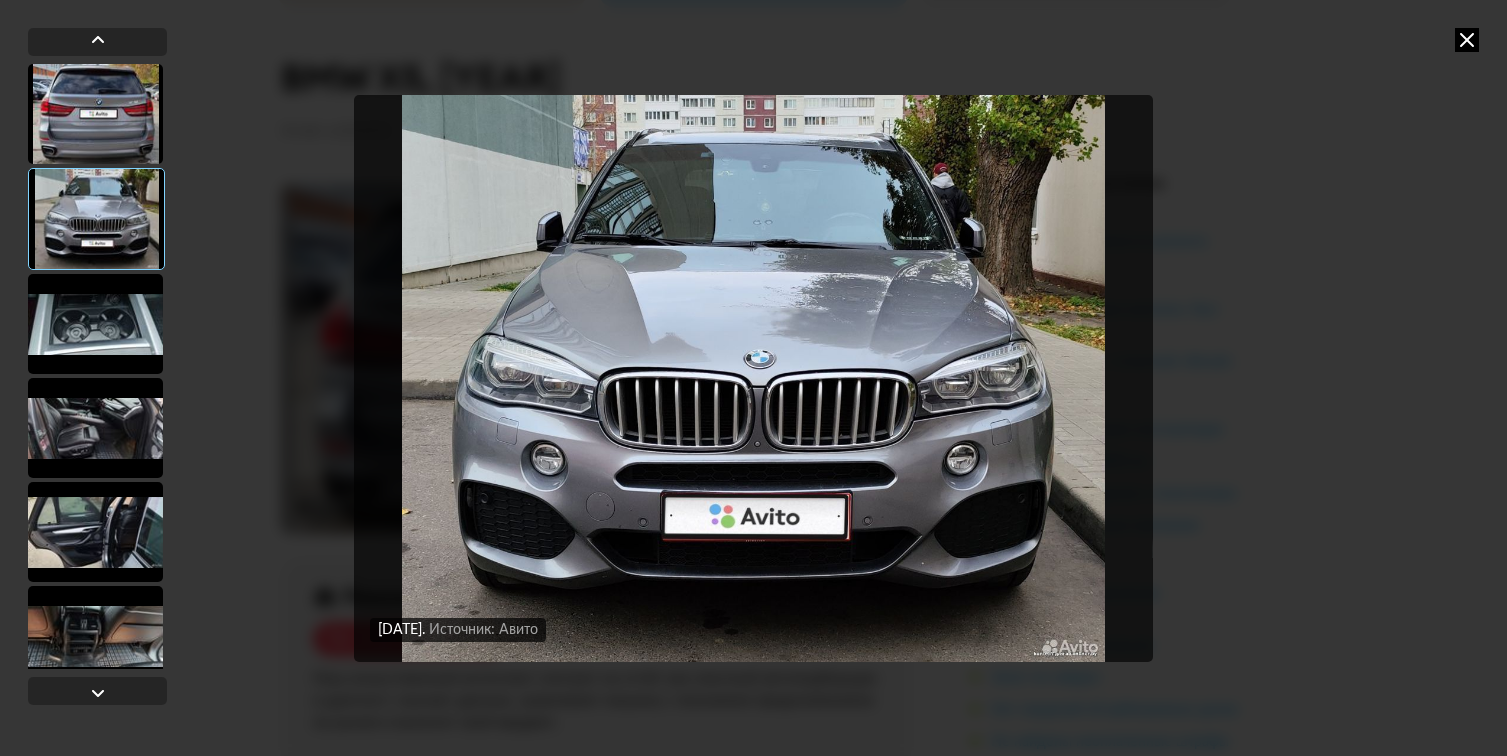 click at bounding box center [95, 324] 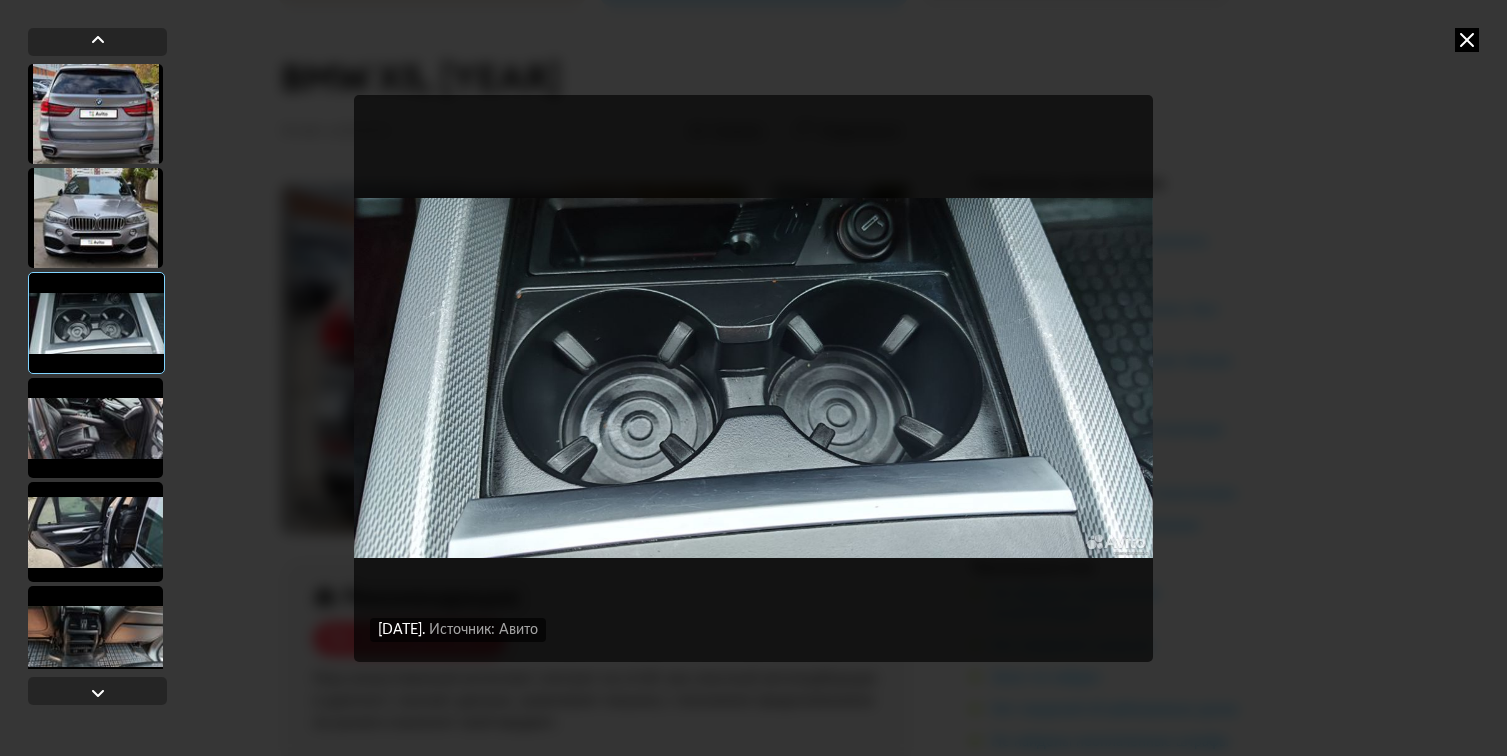 click at bounding box center (95, 428) 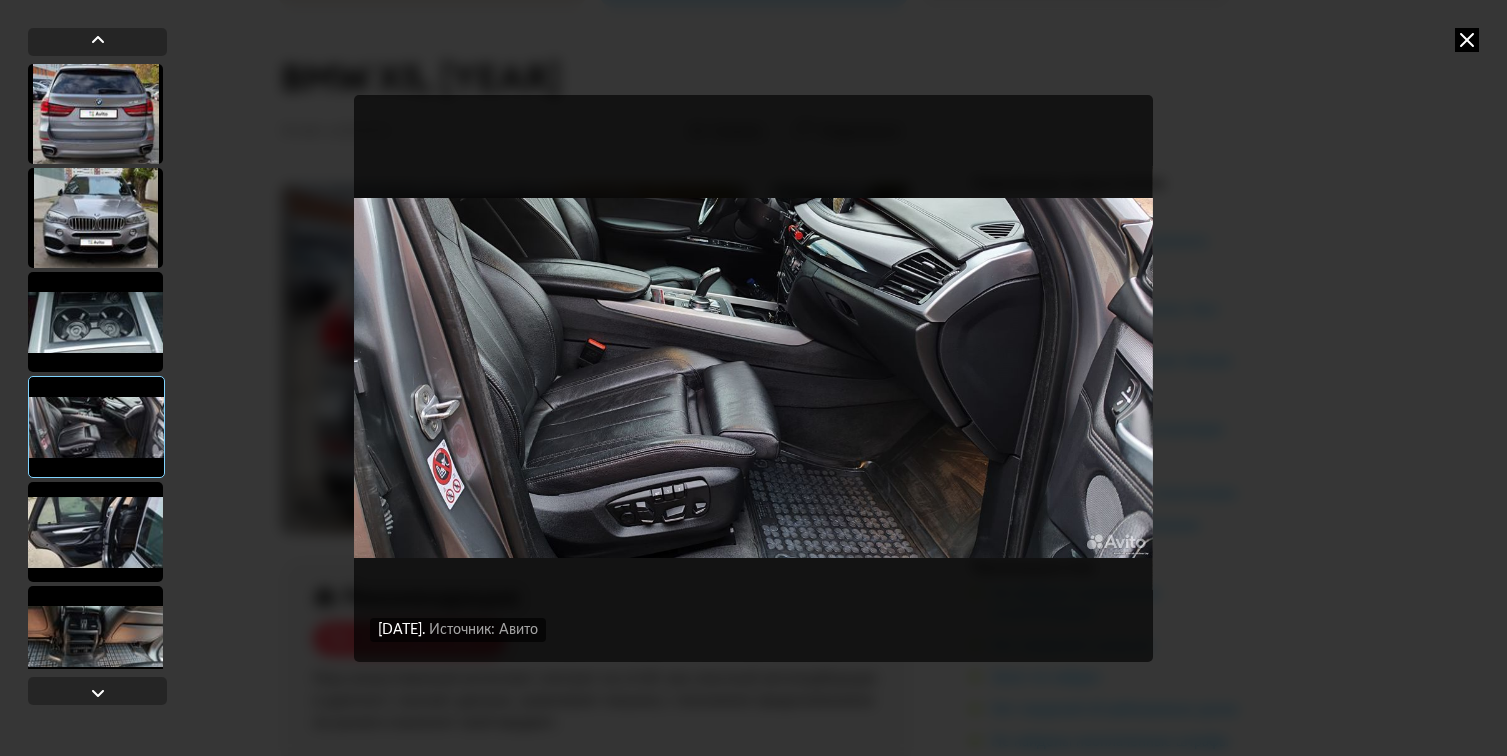 click at bounding box center (95, 532) 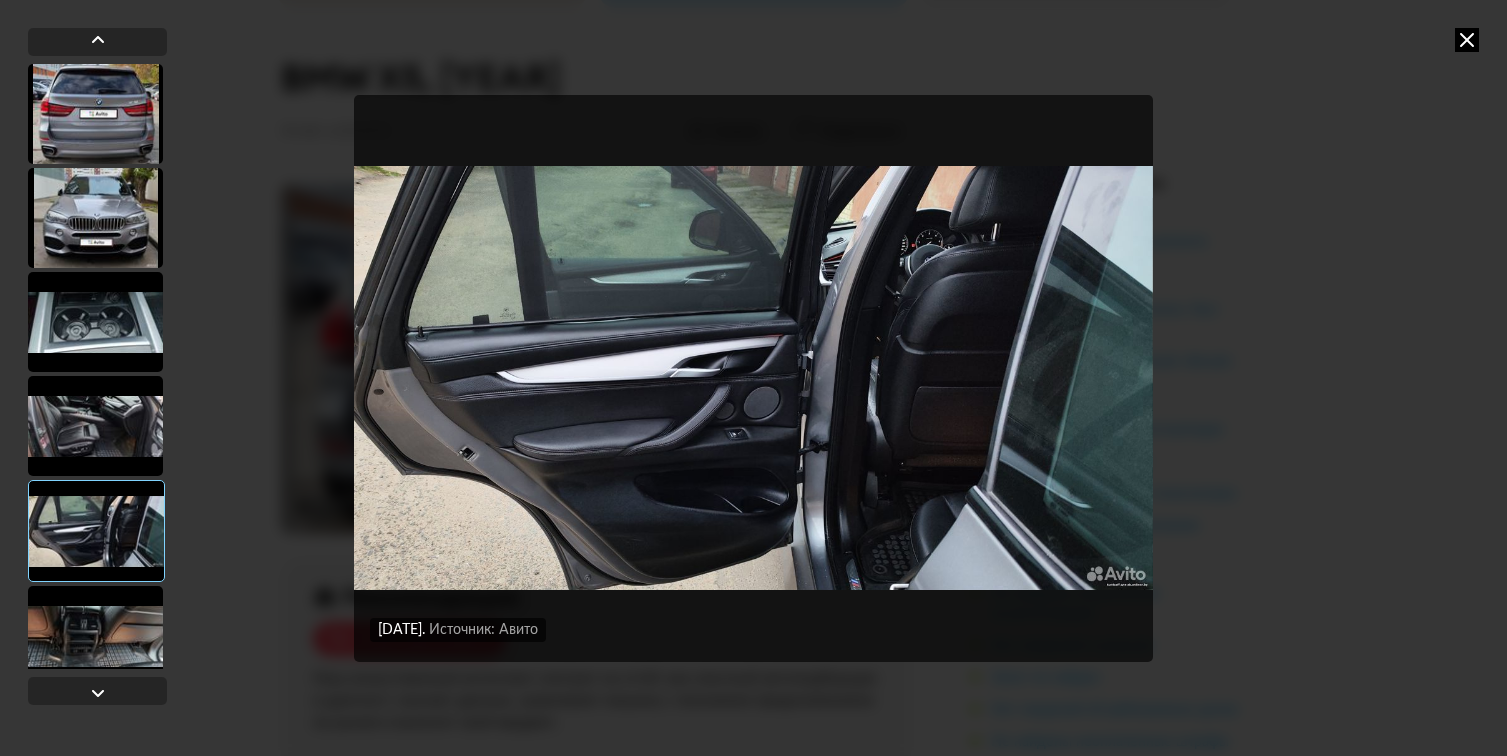 click at bounding box center (95, 636) 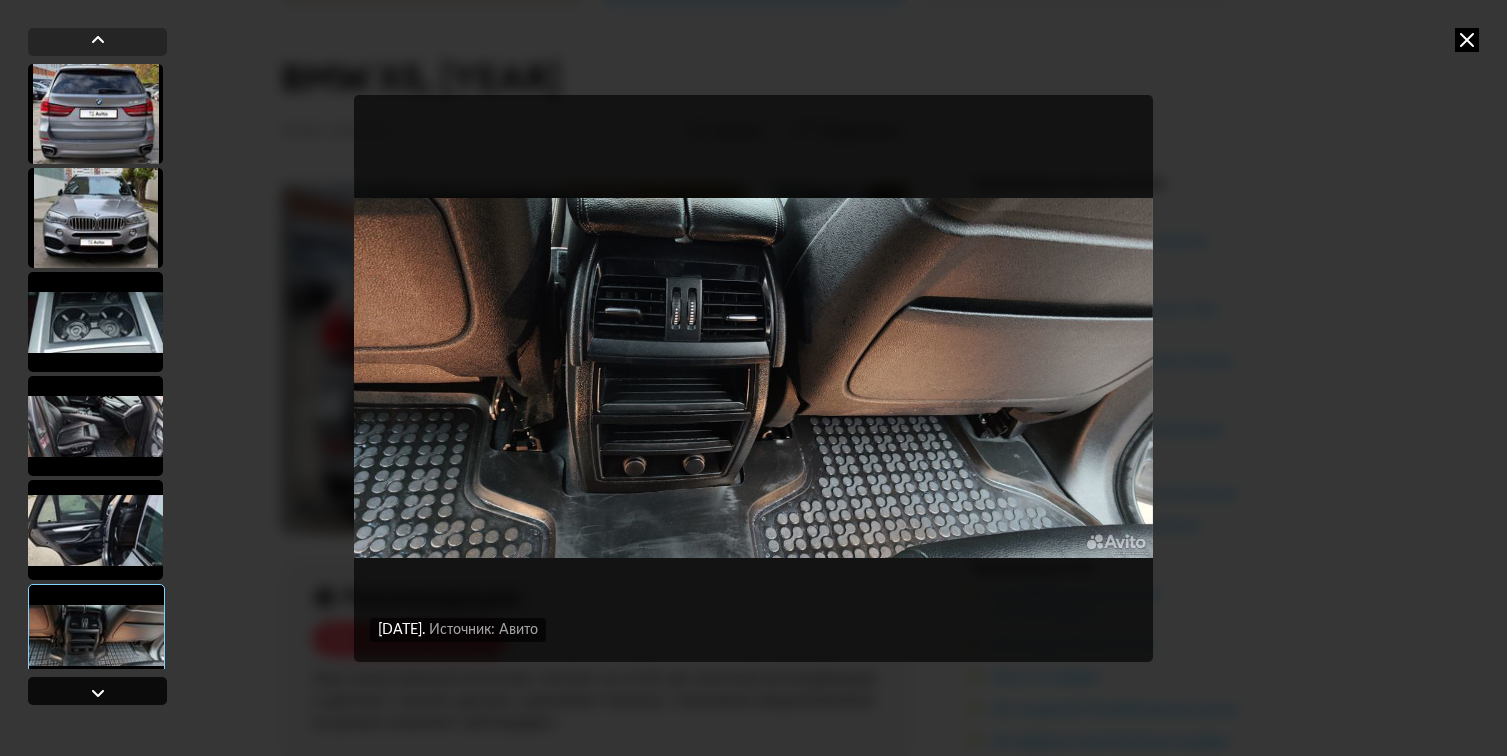 click at bounding box center [98, 693] 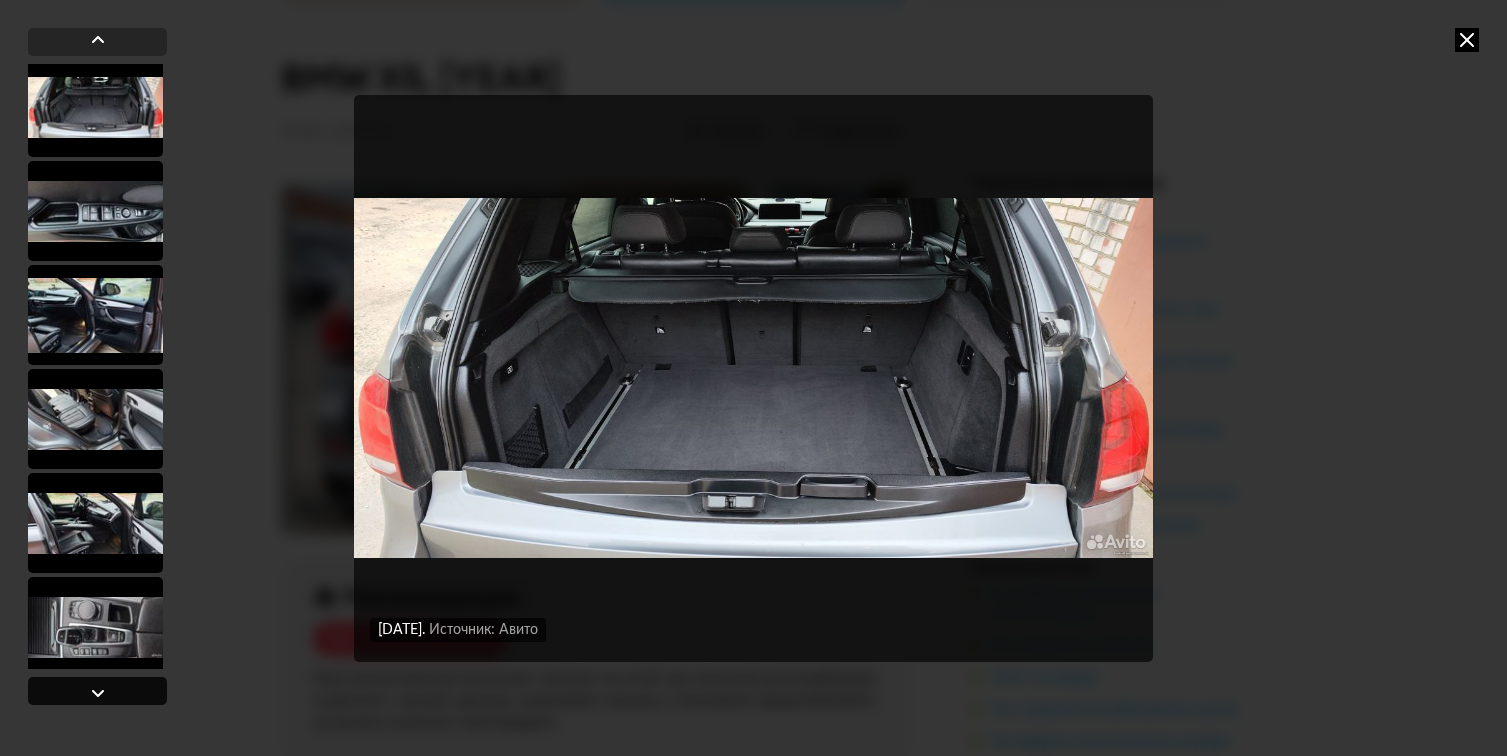 scroll, scrollTop: 631, scrollLeft: 0, axis: vertical 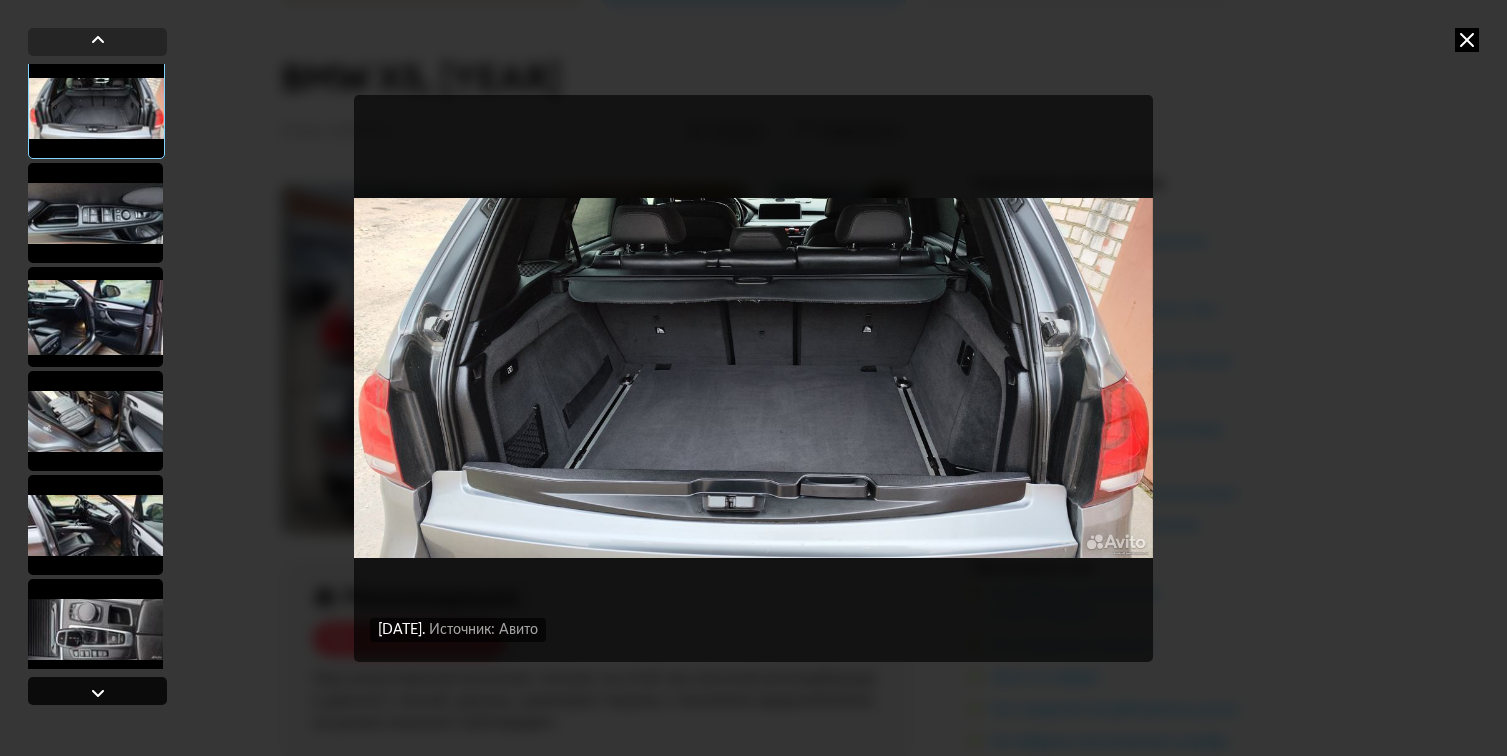 click at bounding box center [98, 693] 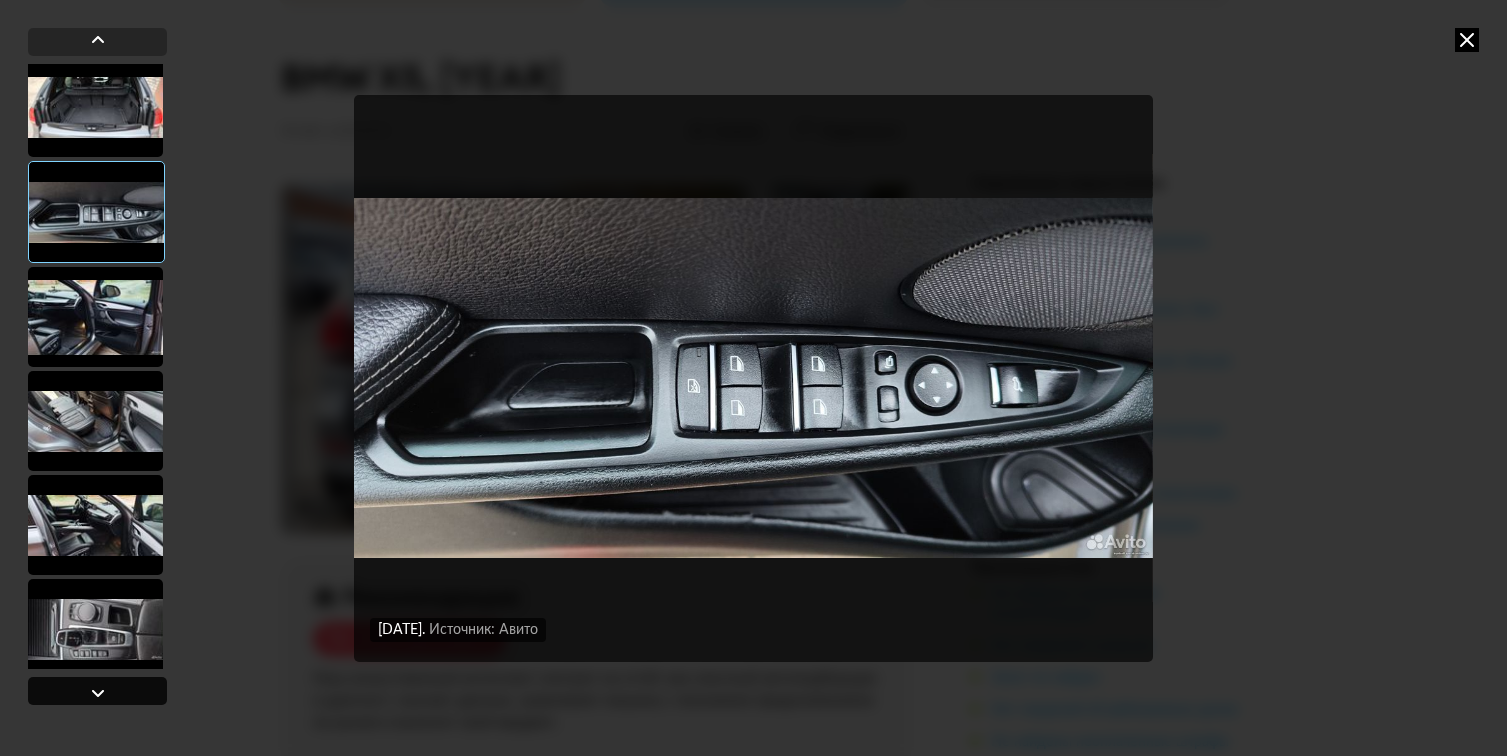 click at bounding box center [98, 693] 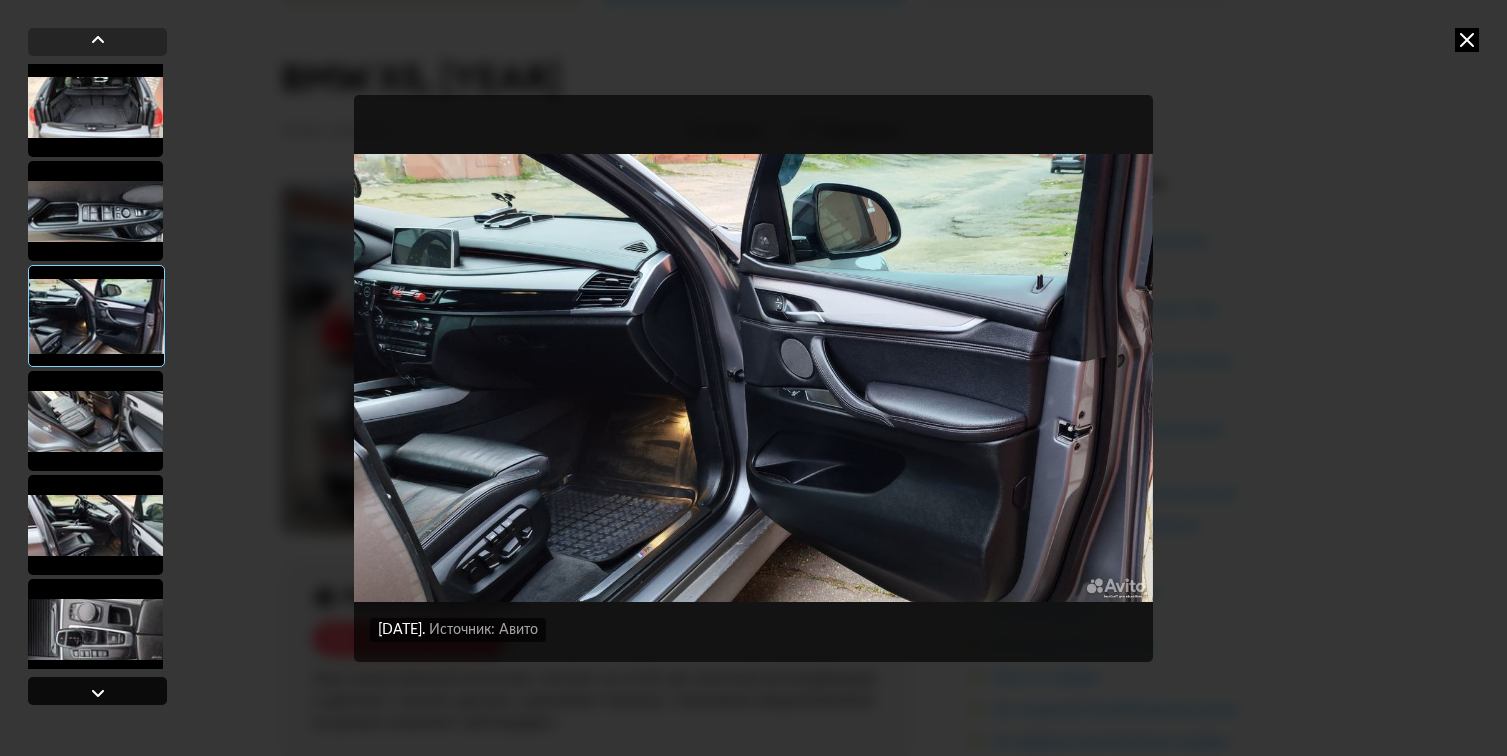 click at bounding box center [98, 693] 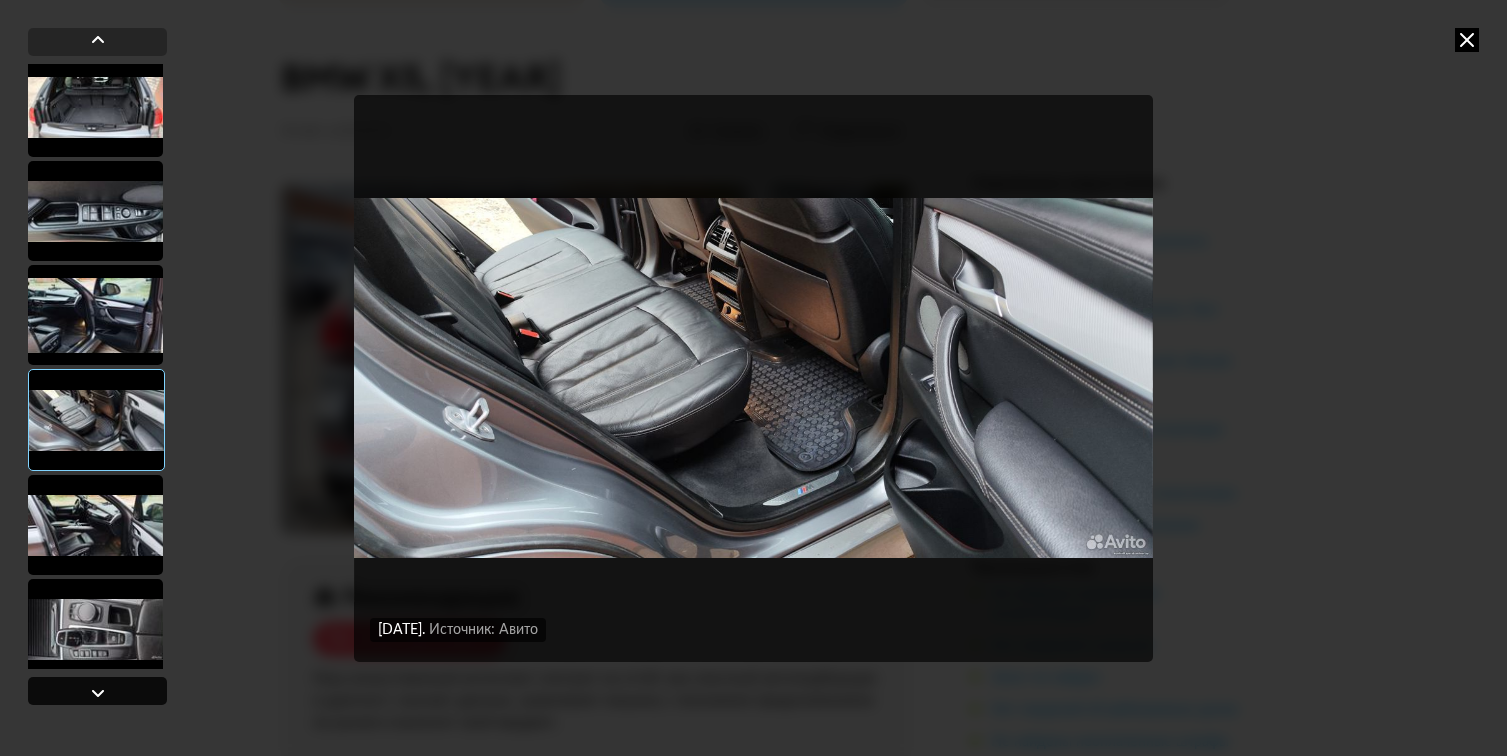 click at bounding box center [98, 693] 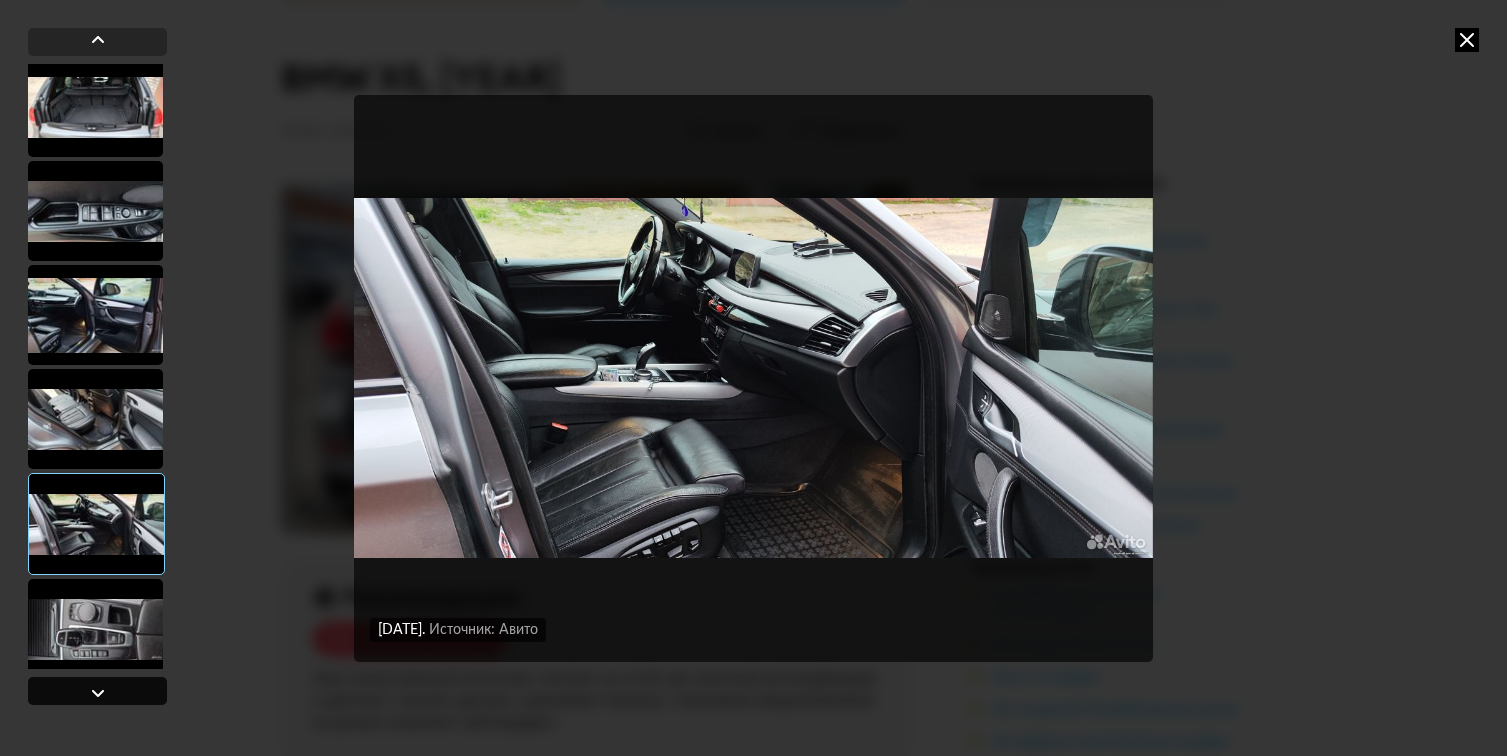 click at bounding box center (98, 693) 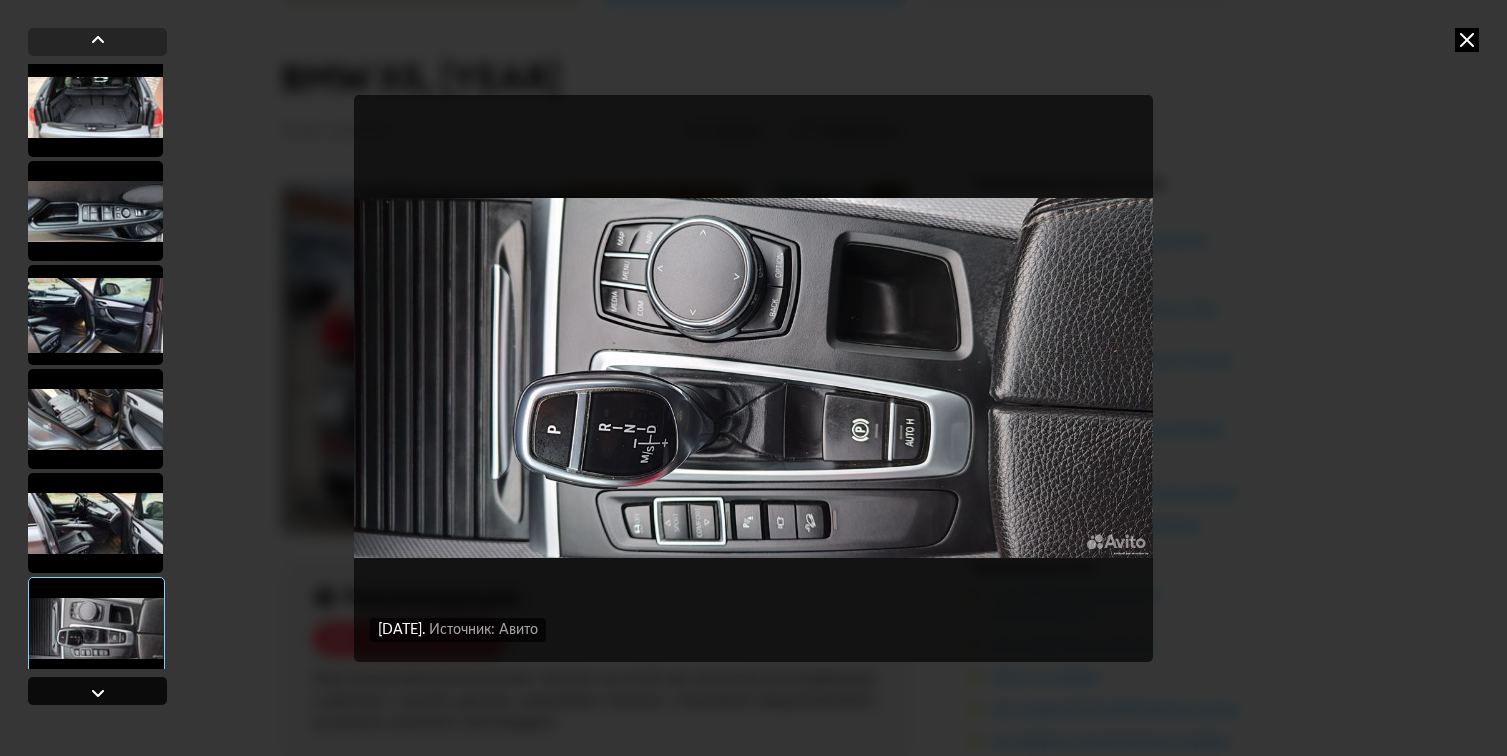 click at bounding box center (98, 693) 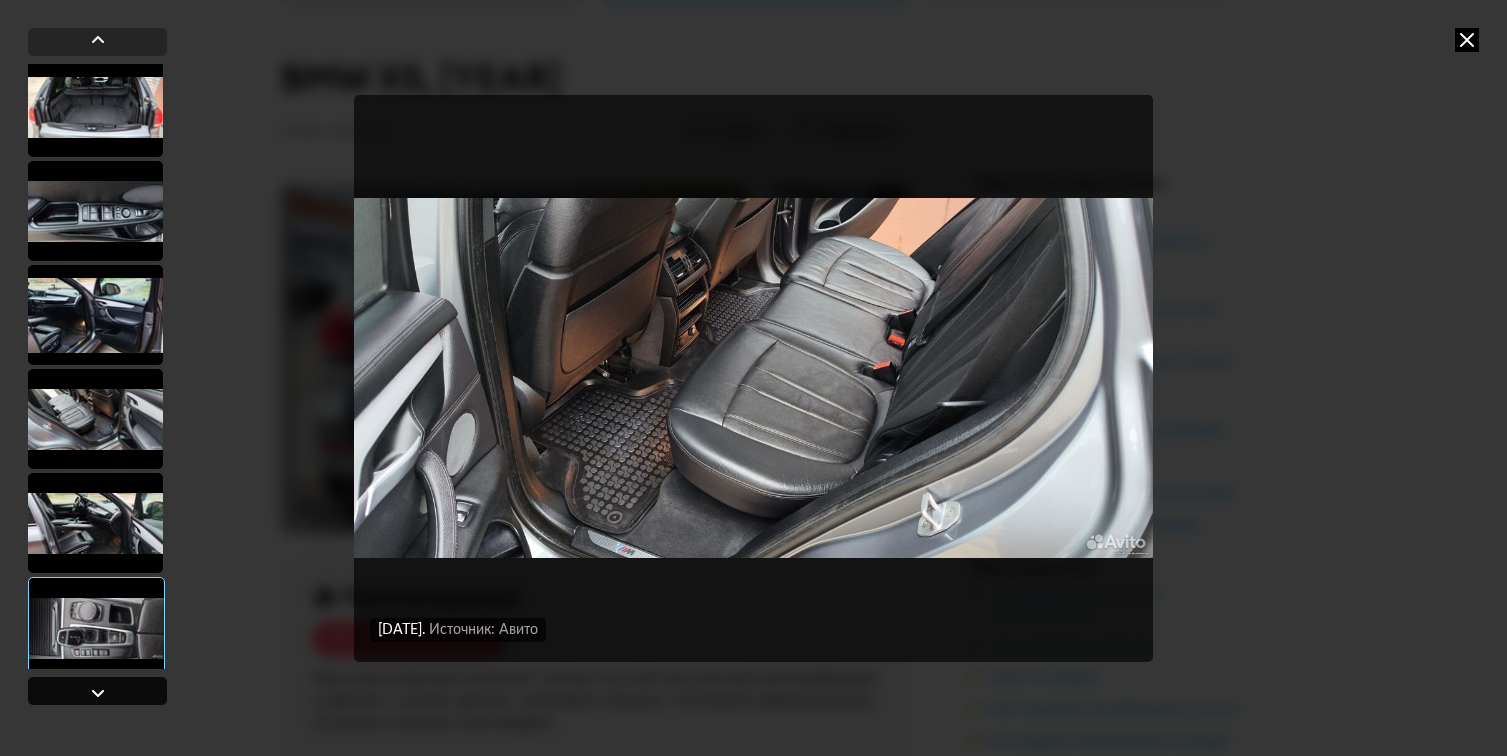 scroll, scrollTop: 1233, scrollLeft: 0, axis: vertical 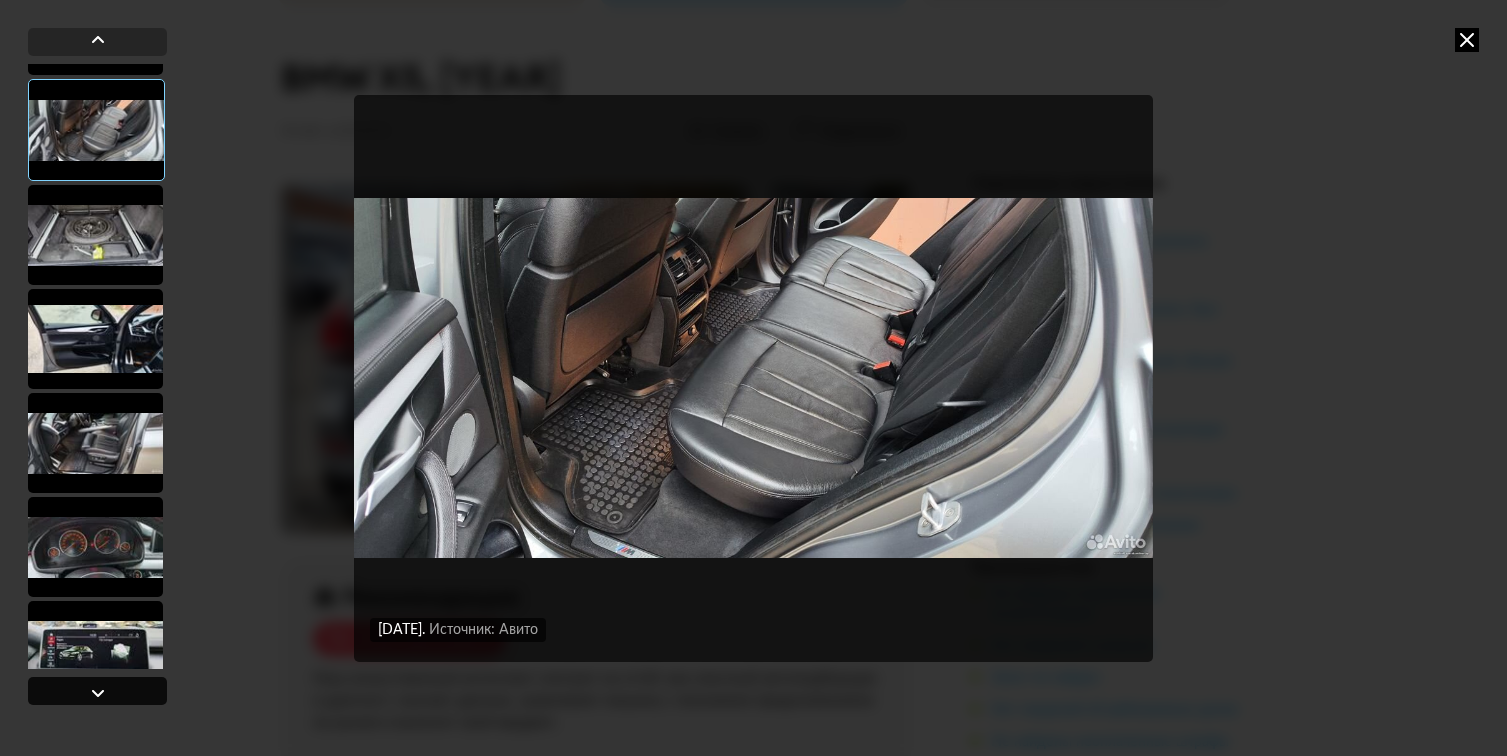 click at bounding box center [98, 693] 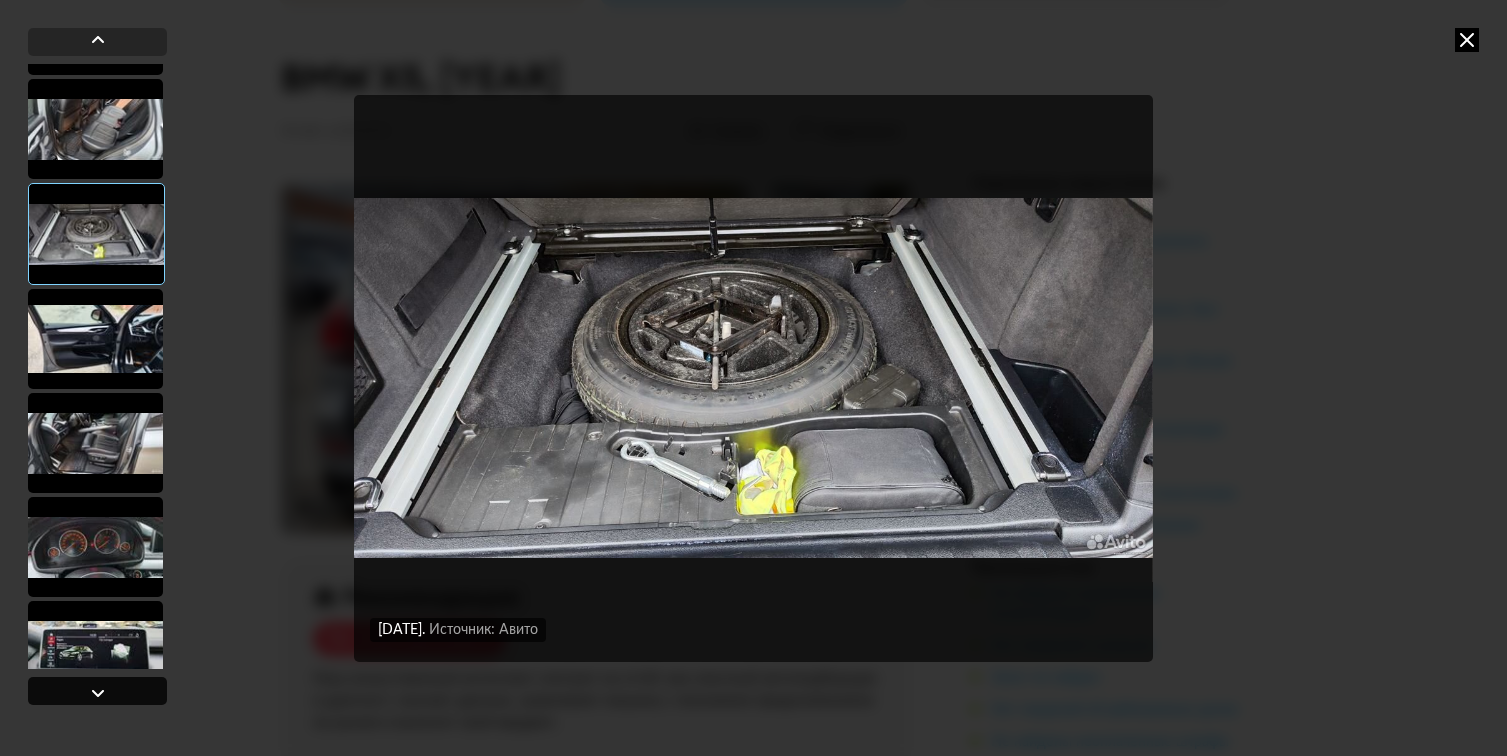 click at bounding box center (98, 693) 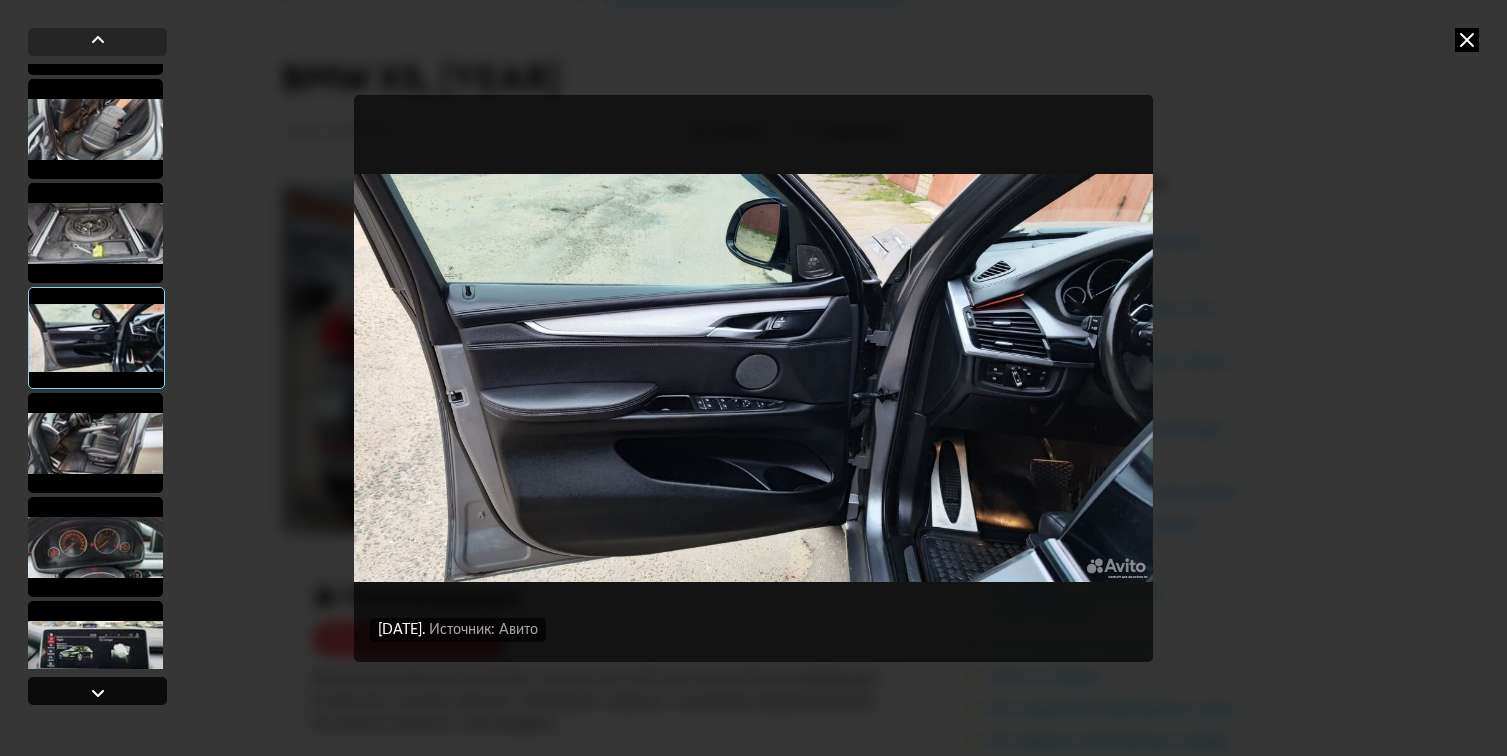 click at bounding box center (98, 693) 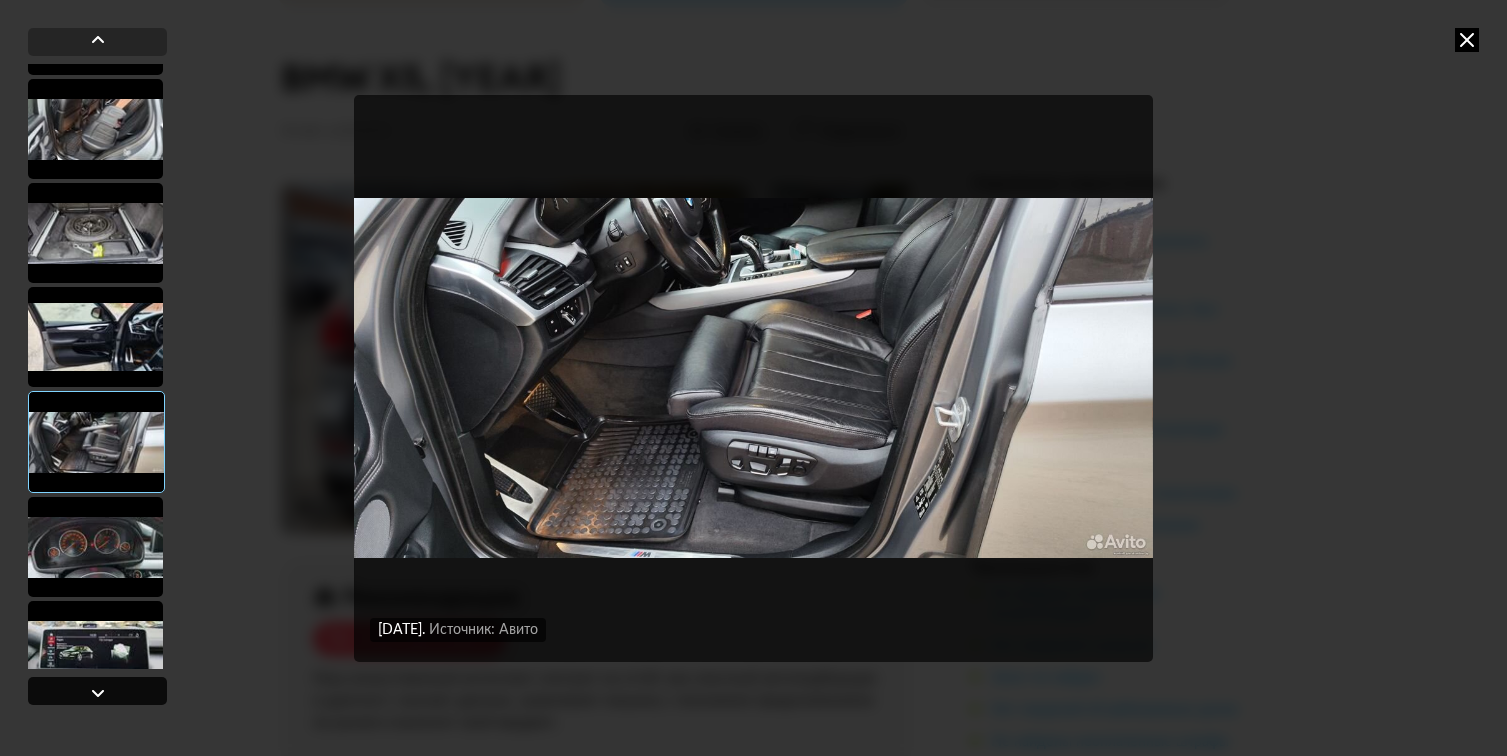 click at bounding box center (98, 693) 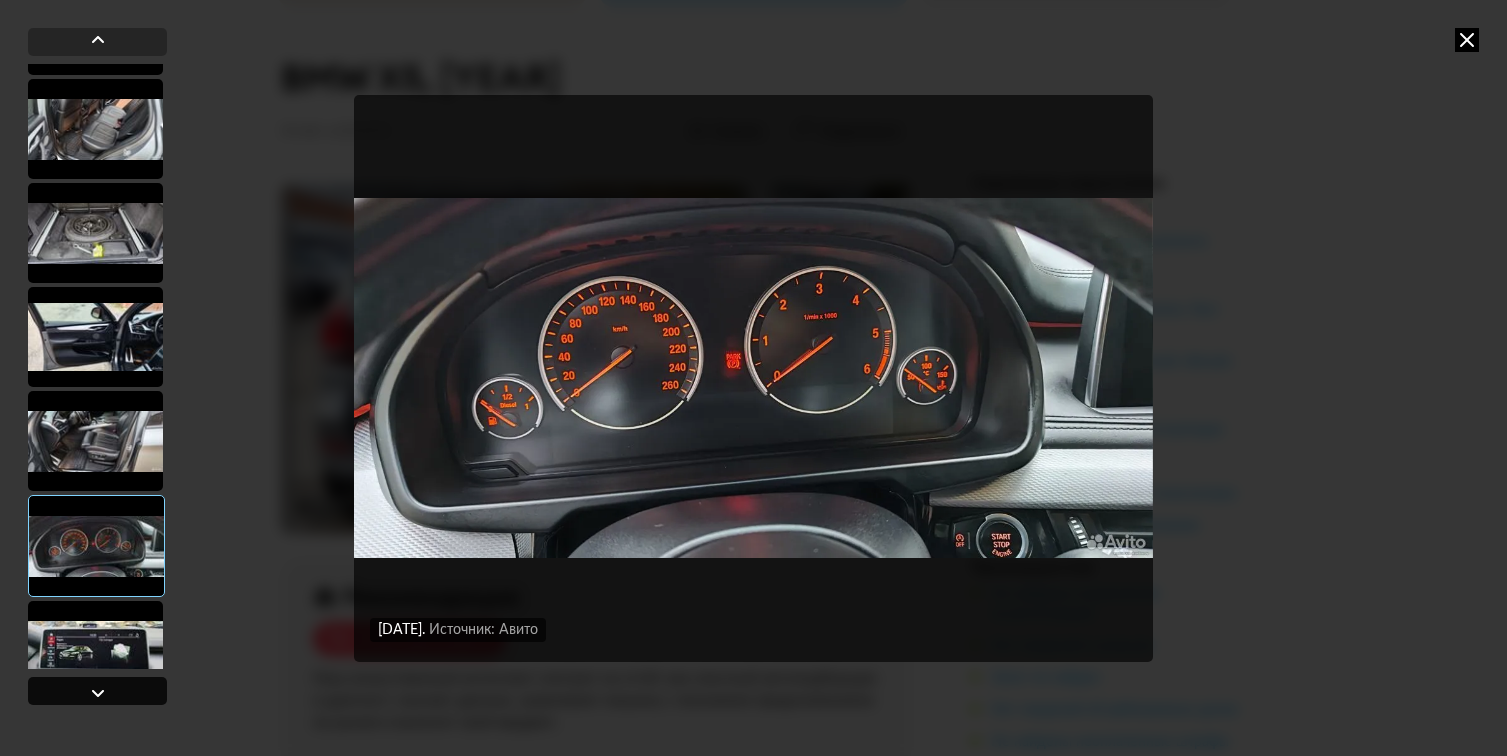 click at bounding box center (98, 693) 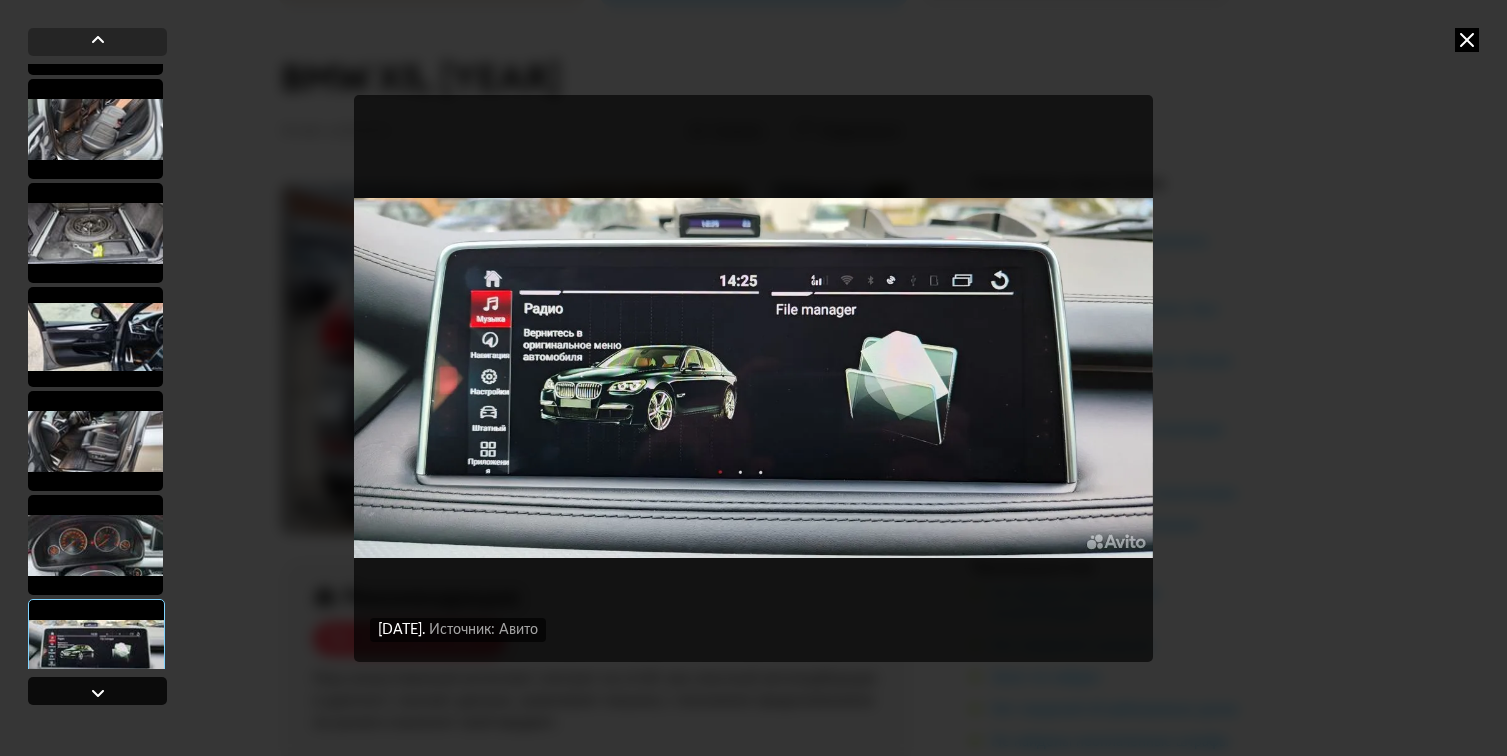 click at bounding box center (98, 693) 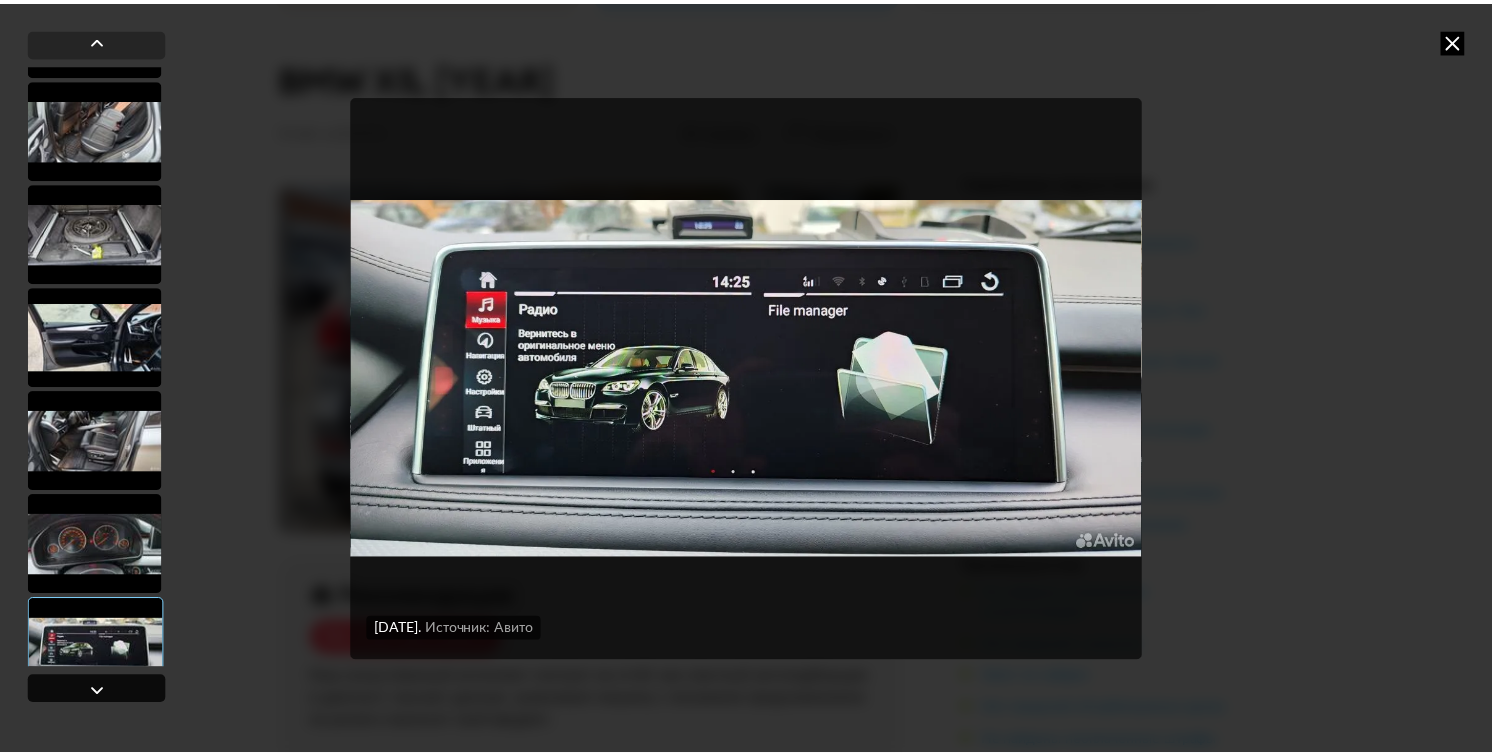 scroll, scrollTop: 1833, scrollLeft: 0, axis: vertical 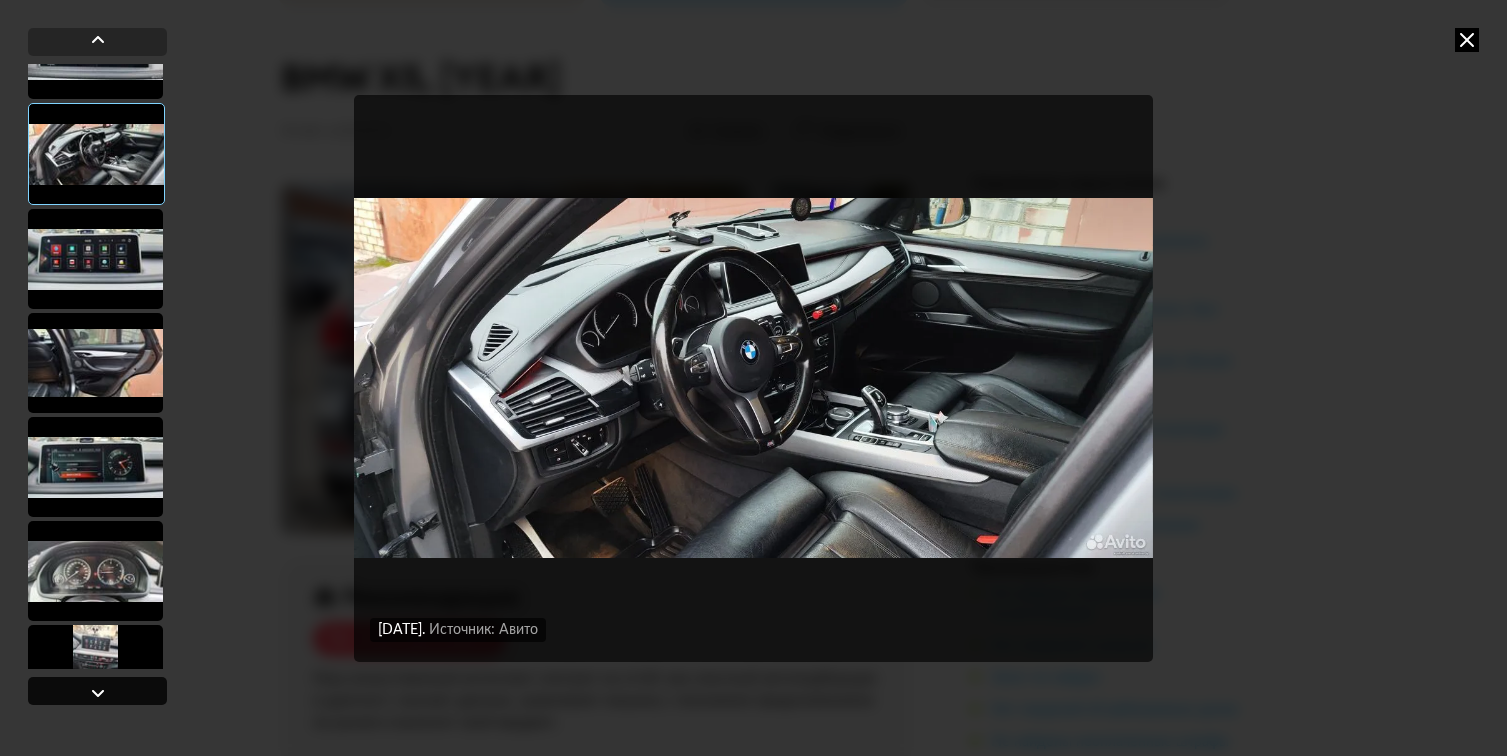 click at bounding box center (98, 693) 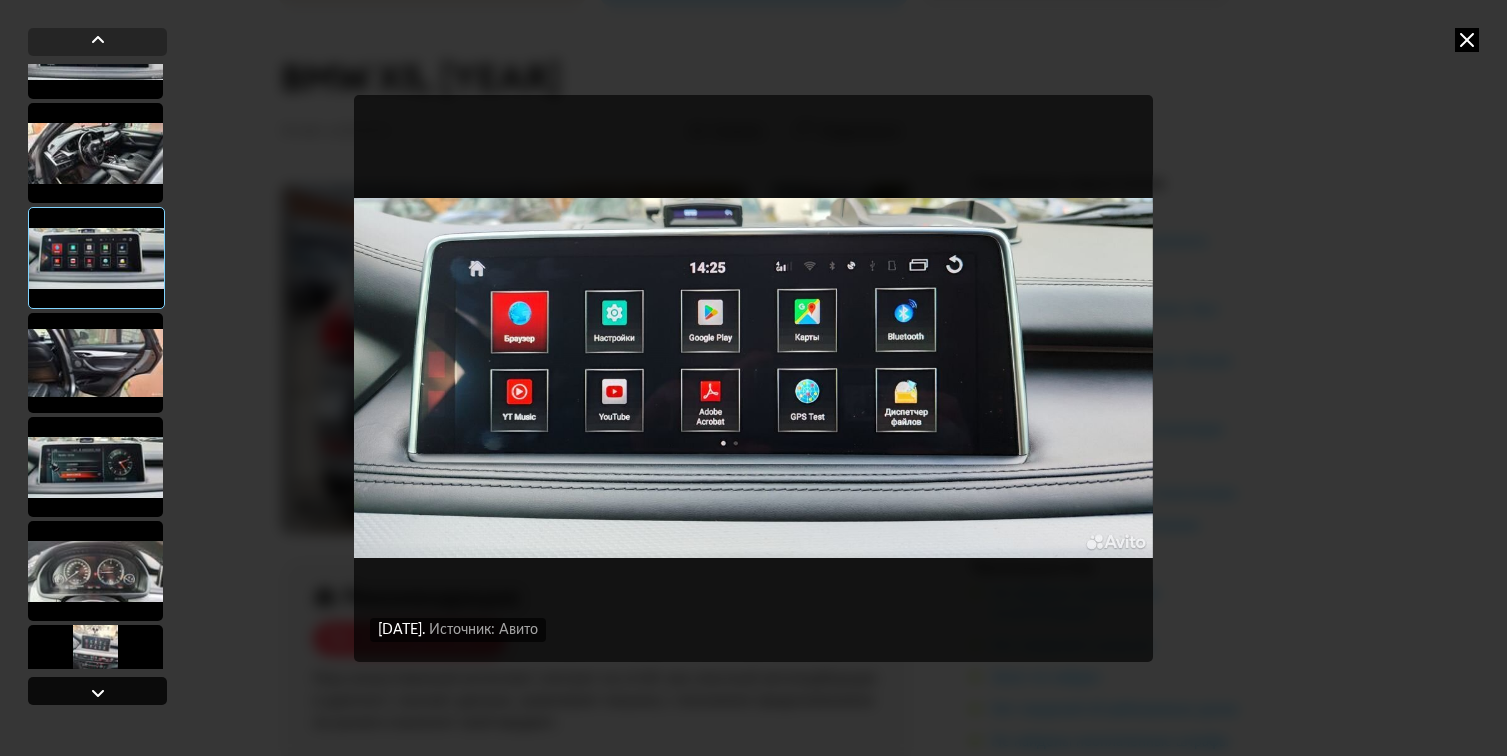 click at bounding box center (98, 693) 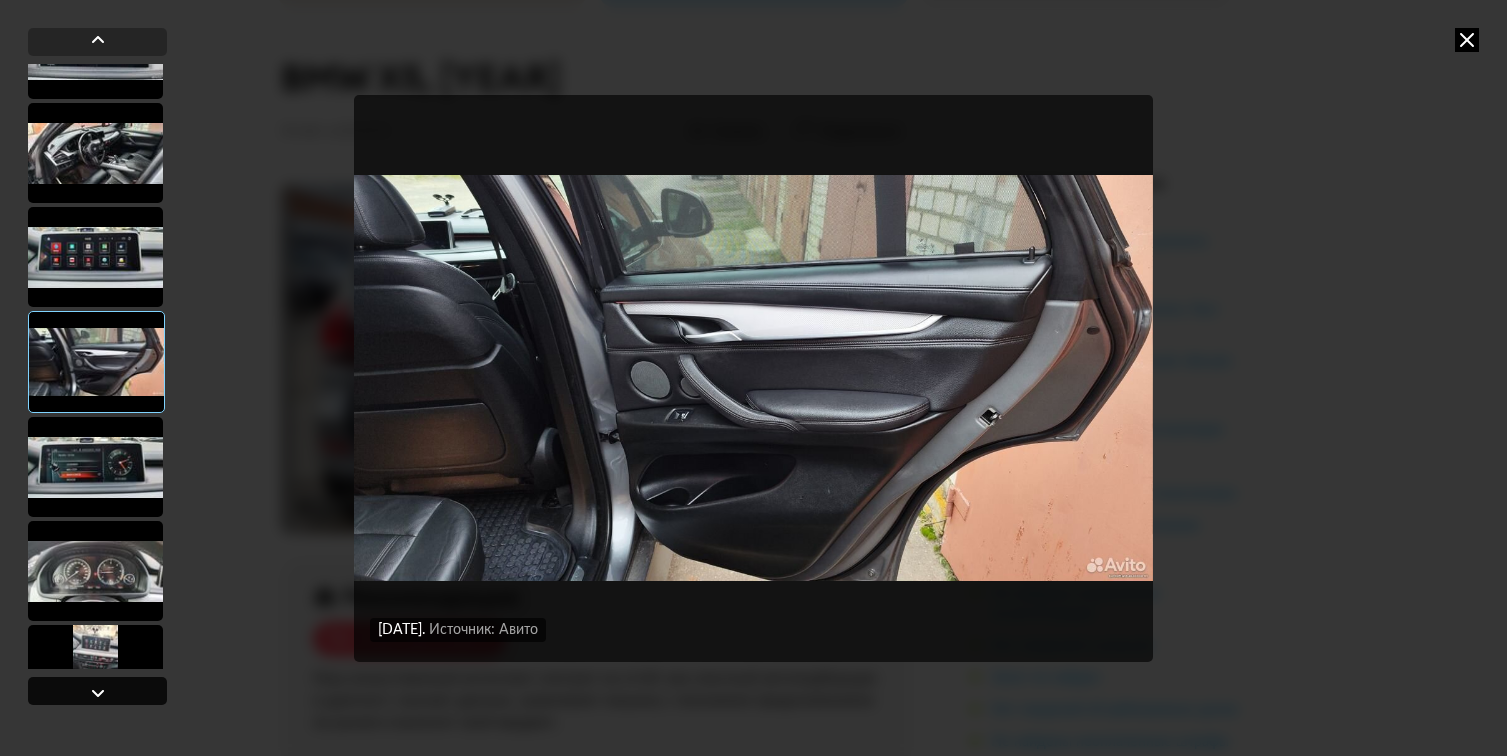 click at bounding box center [98, 693] 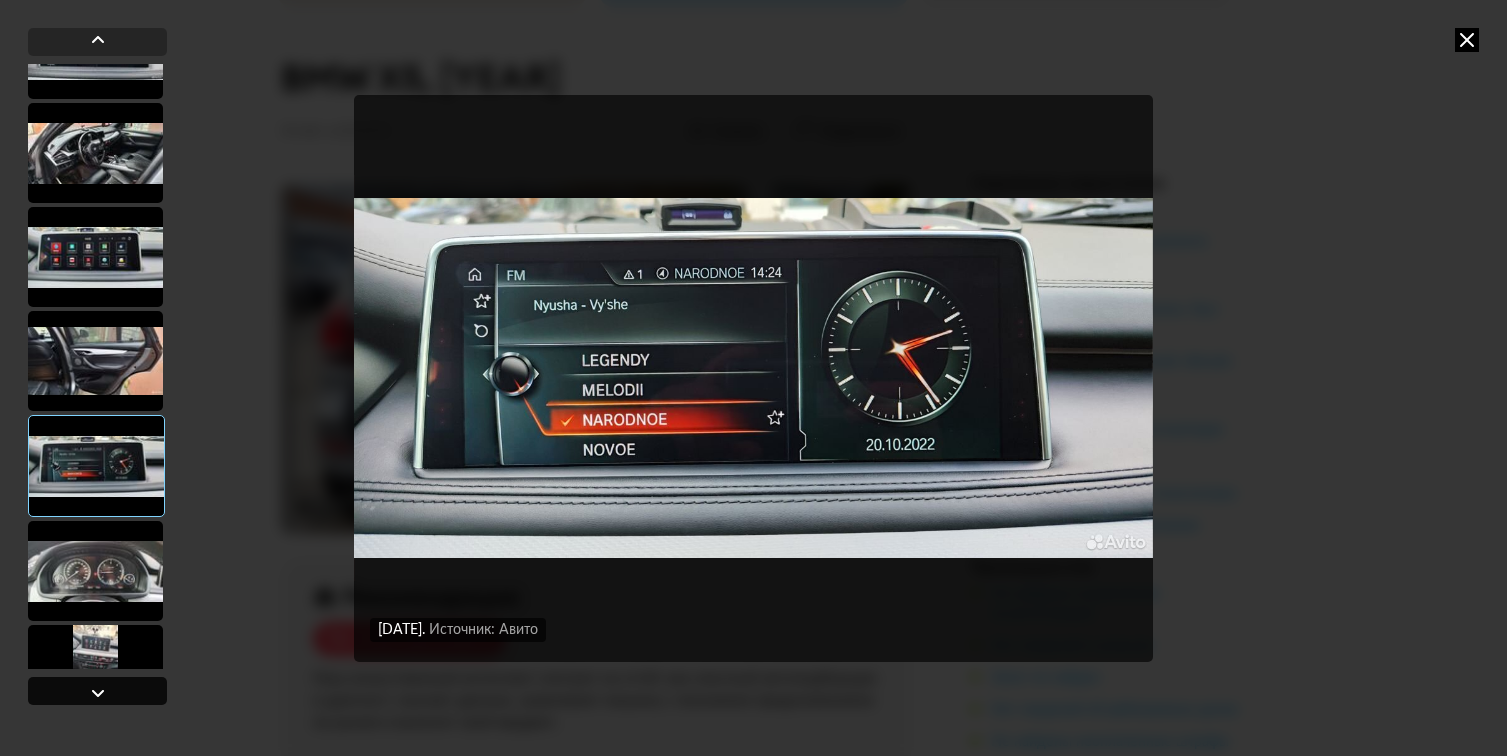 click at bounding box center [98, 693] 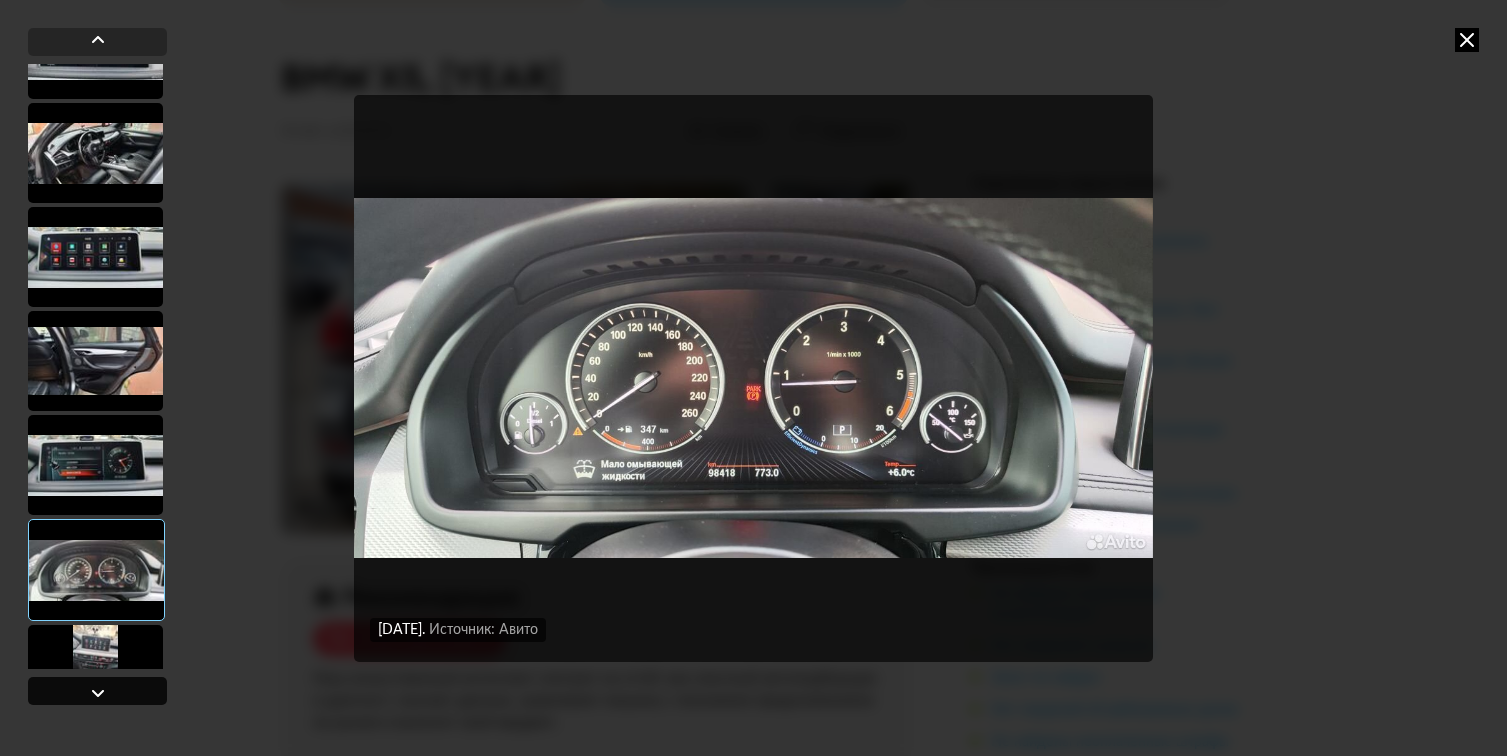 click at bounding box center (98, 693) 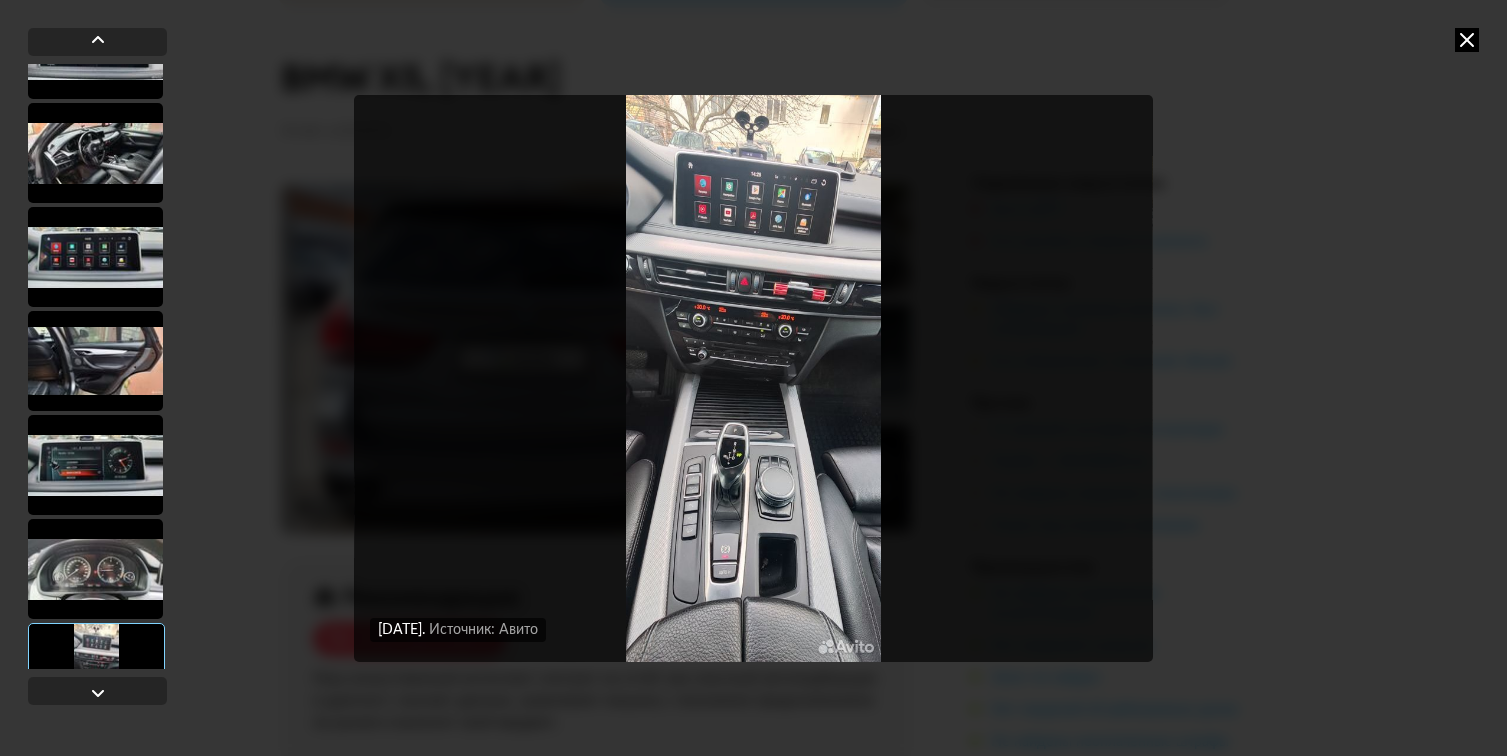 drag, startPoint x: 1469, startPoint y: 40, endPoint x: 1448, endPoint y: 46, distance: 21.84033 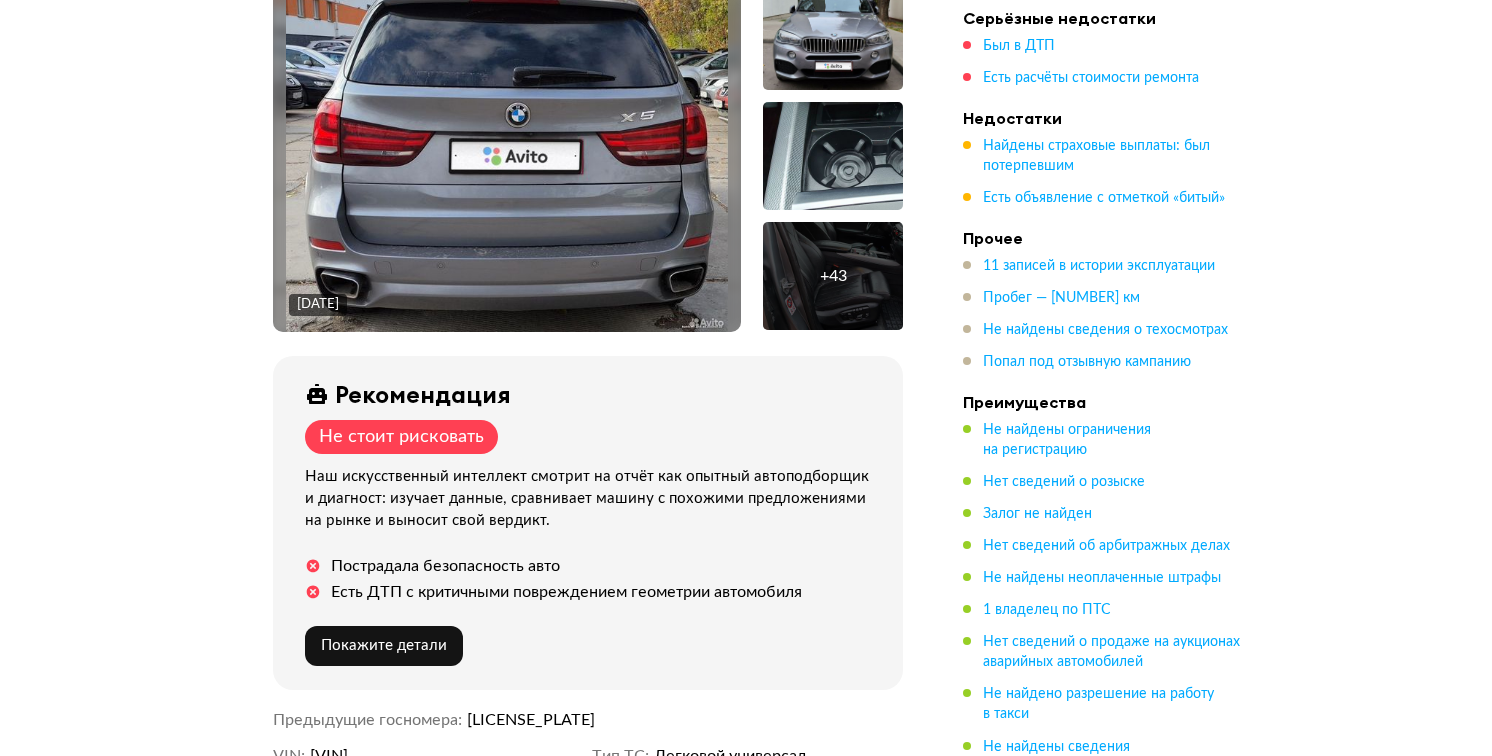scroll, scrollTop: 399, scrollLeft: 0, axis: vertical 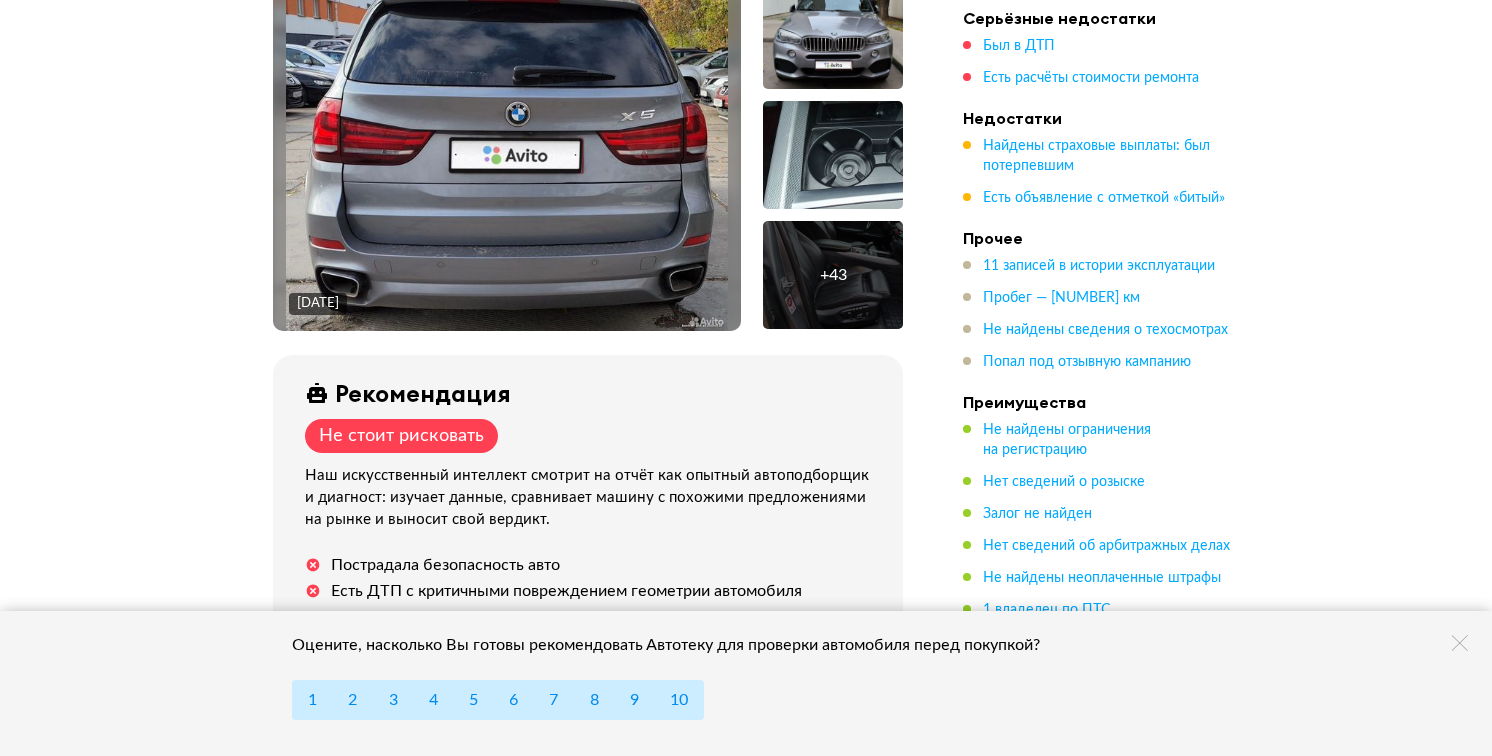 click at bounding box center (1460, 643) 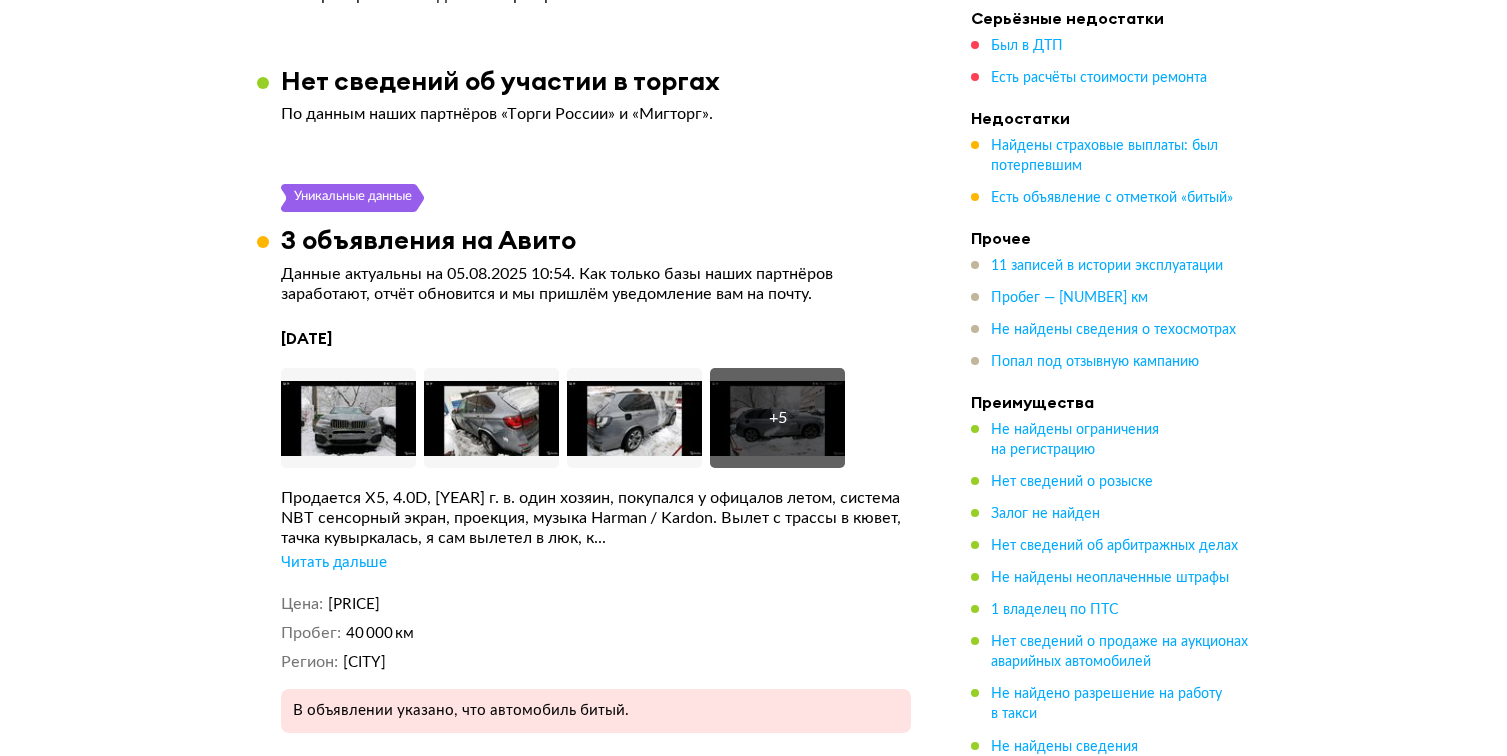 scroll, scrollTop: 3838, scrollLeft: 0, axis: vertical 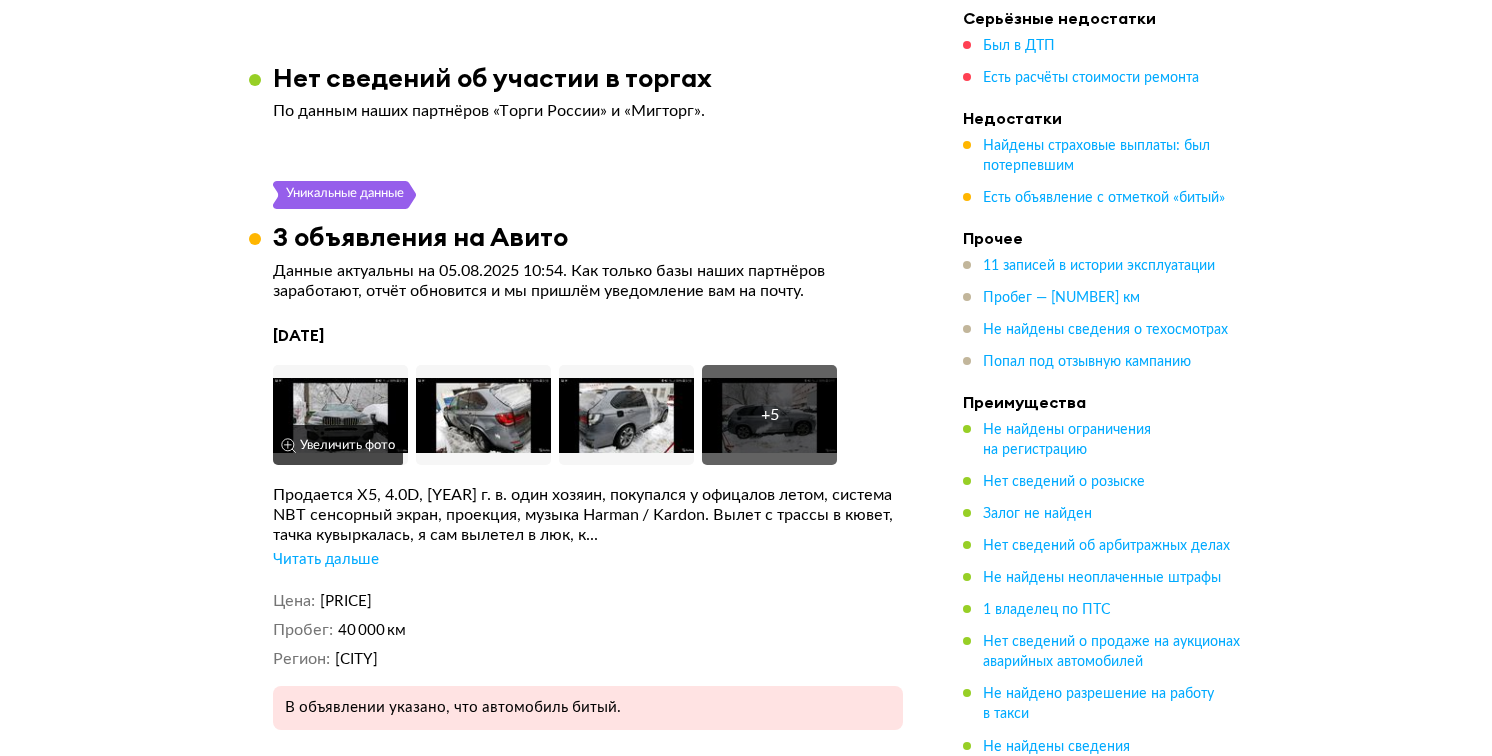 click at bounding box center [340, 415] 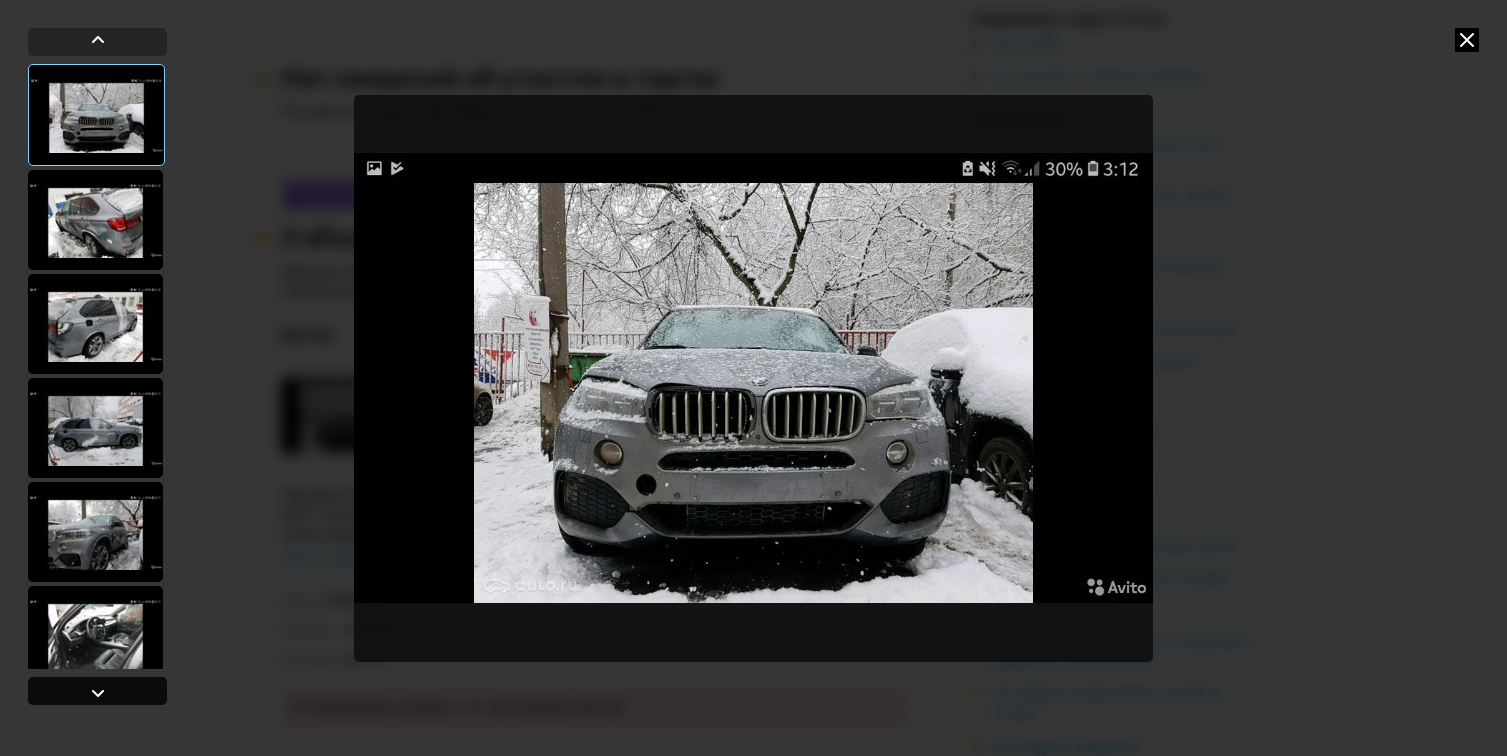 click at bounding box center [98, 693] 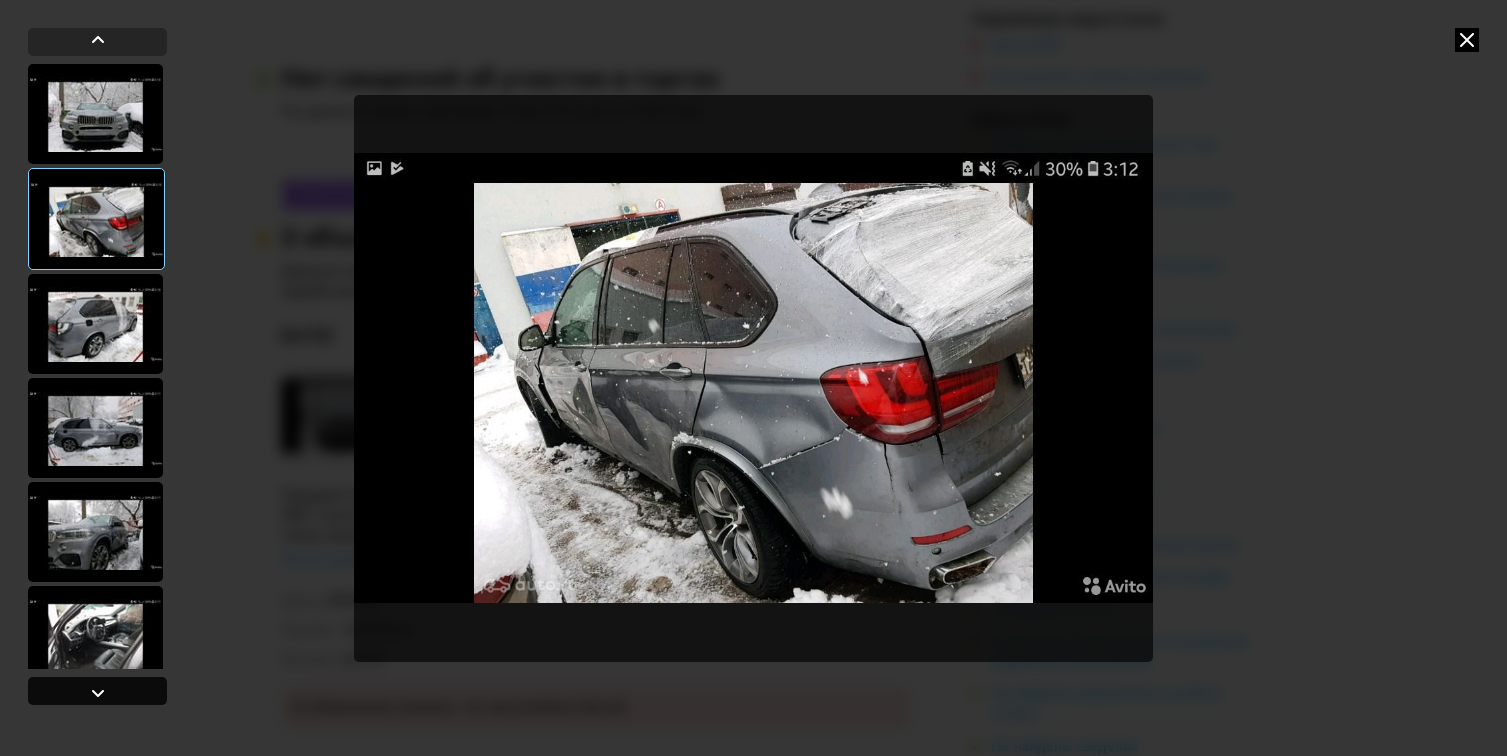 click at bounding box center (98, 693) 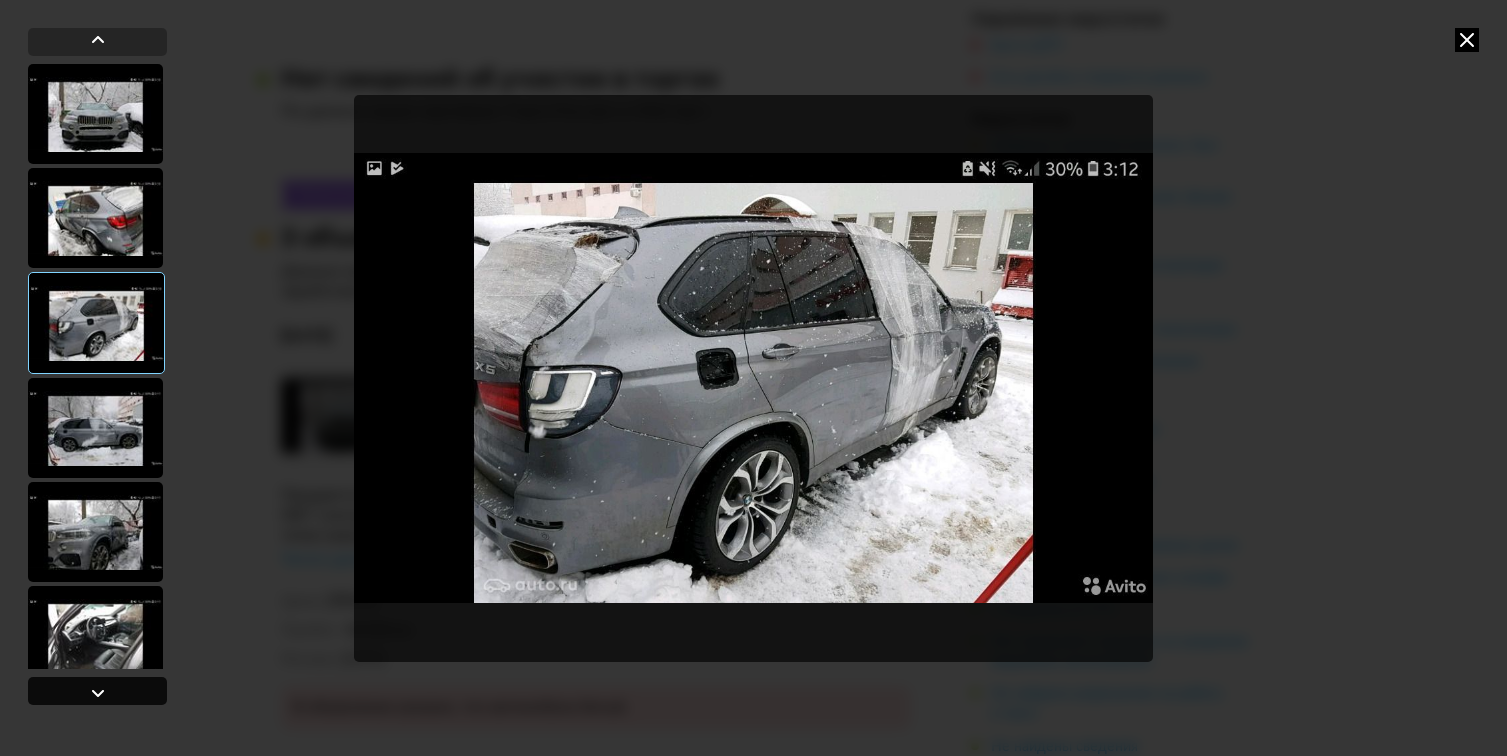 click at bounding box center [98, 693] 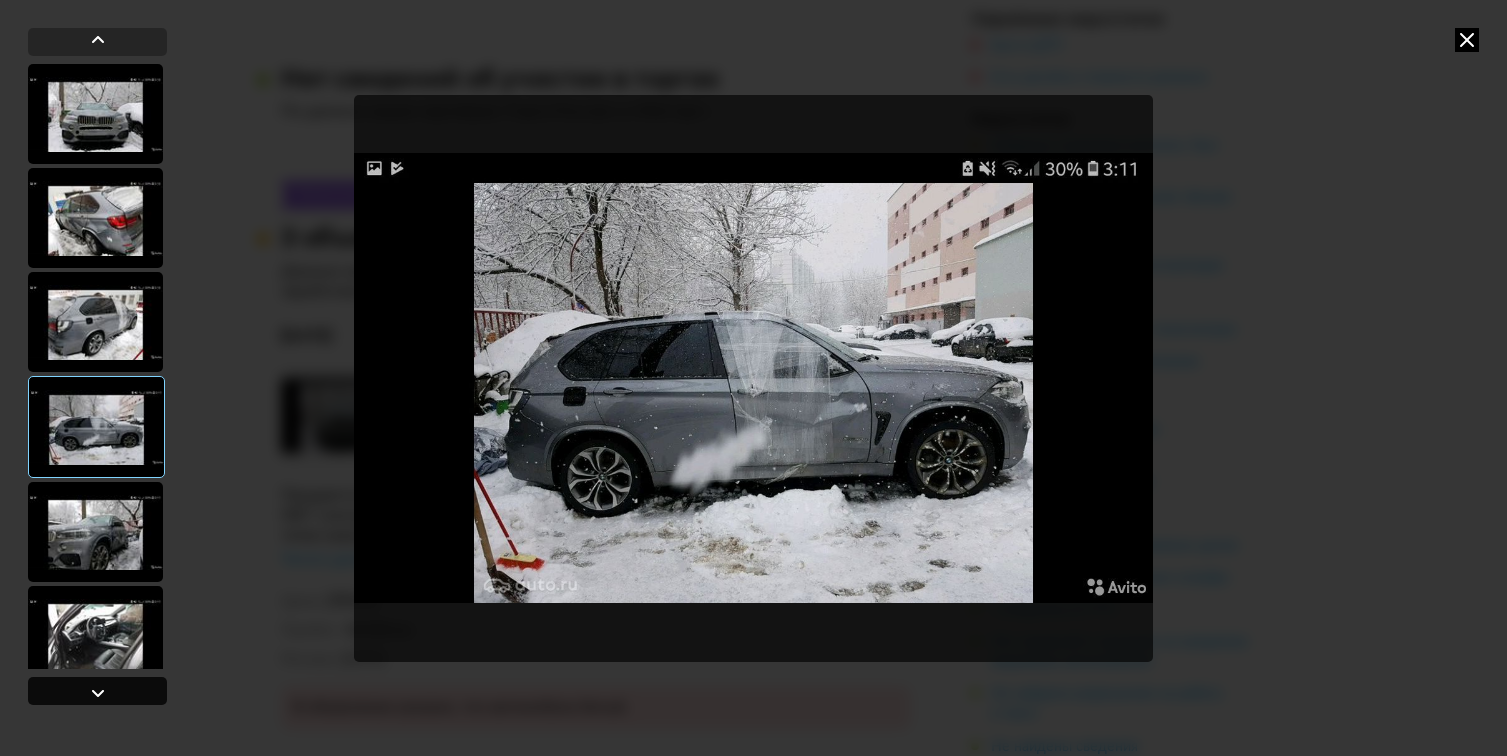 click at bounding box center [98, 693] 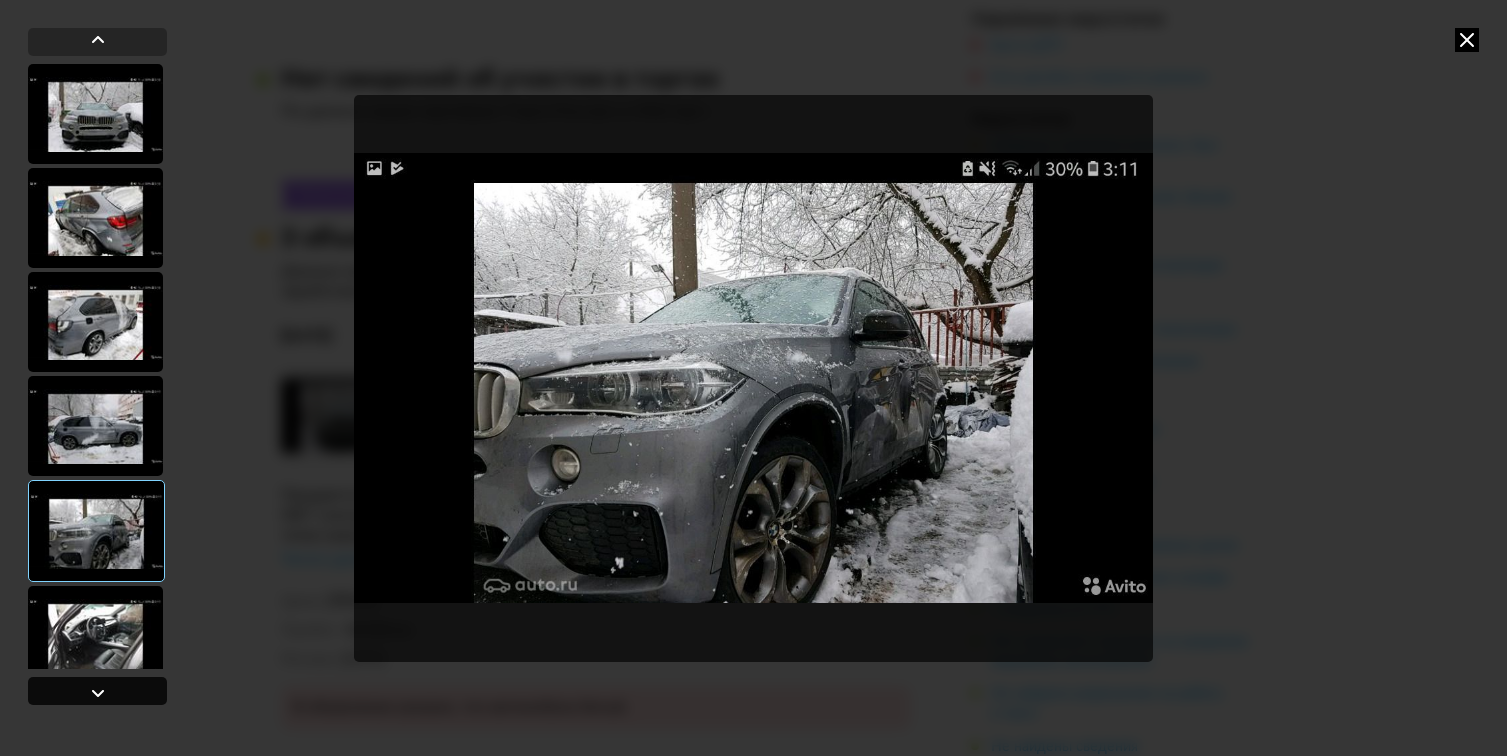 click at bounding box center [98, 693] 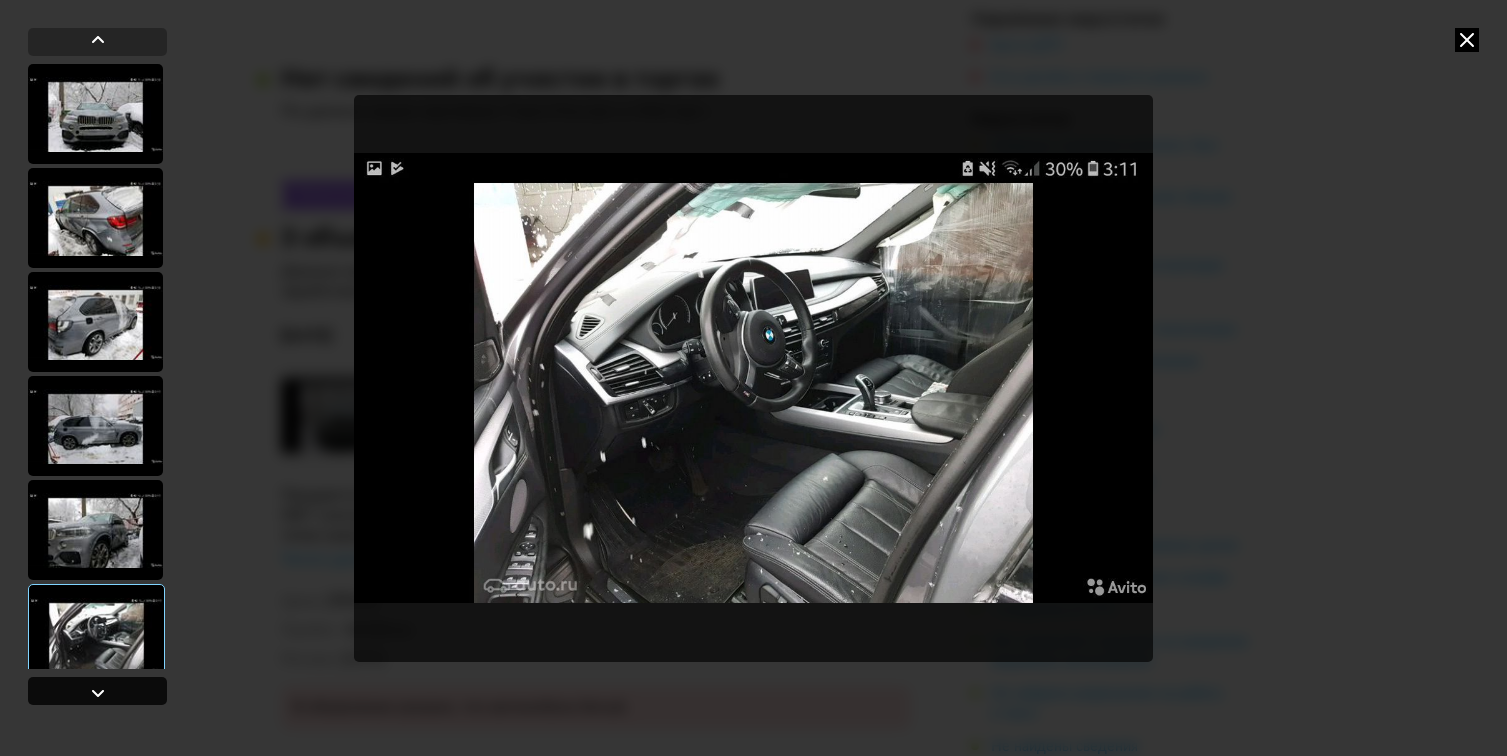 click at bounding box center (98, 693) 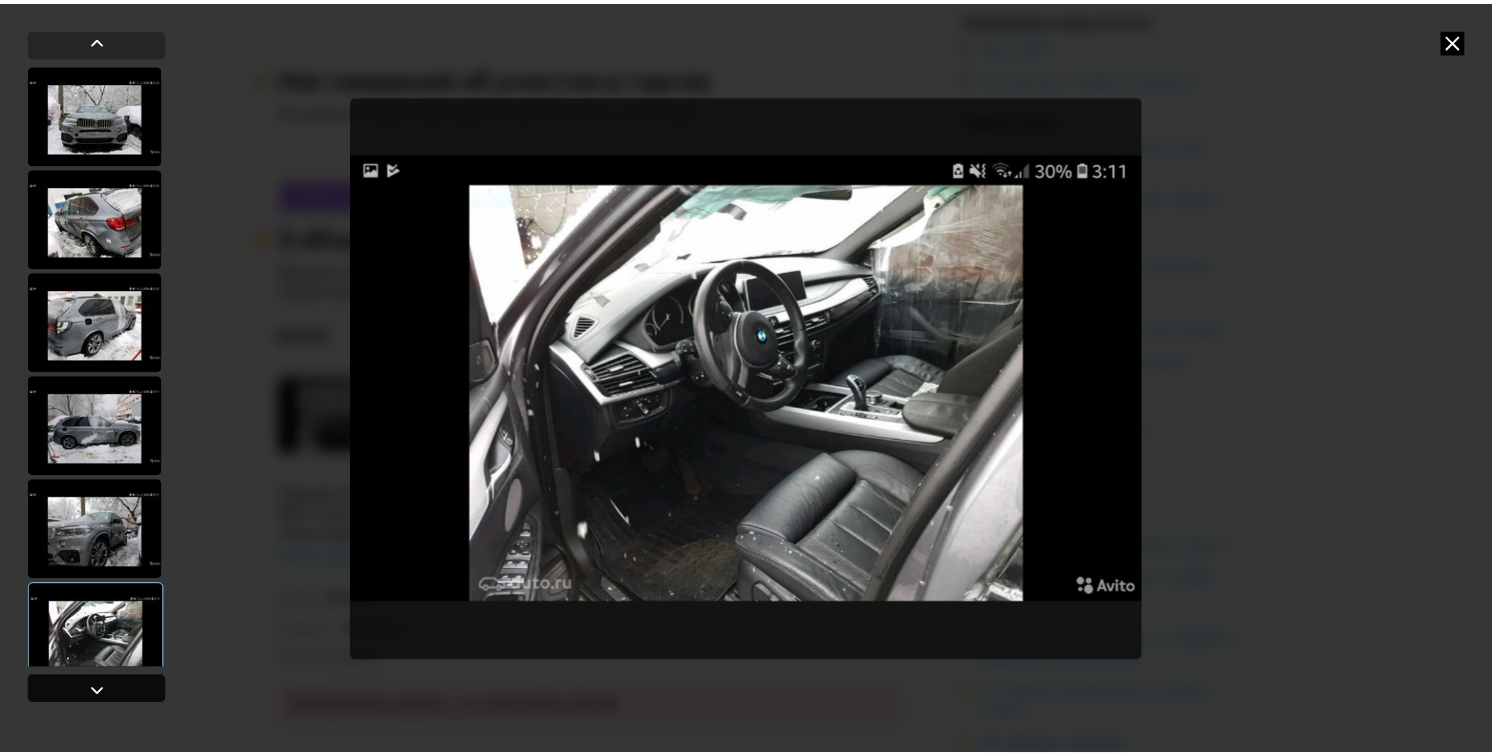 scroll, scrollTop: 229, scrollLeft: 0, axis: vertical 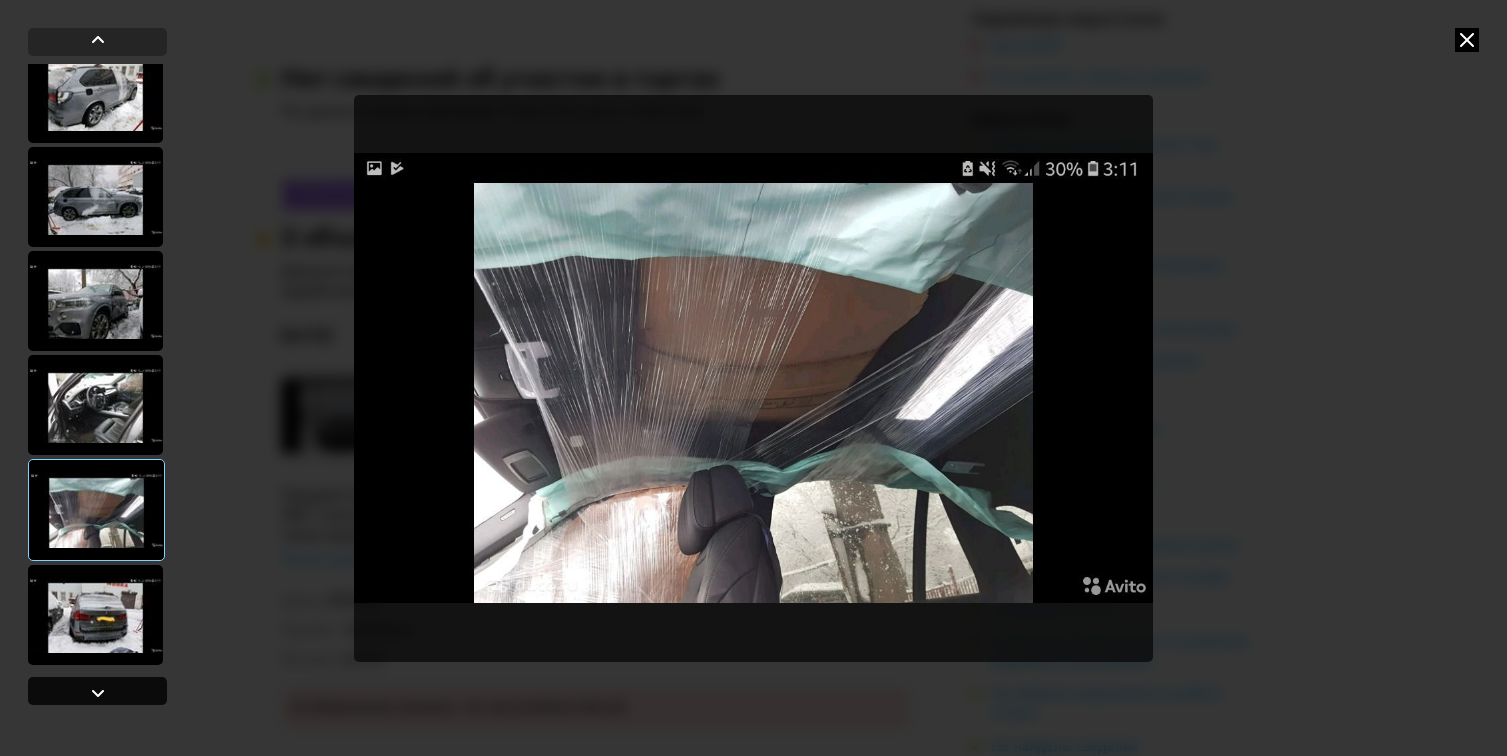 click at bounding box center [98, 693] 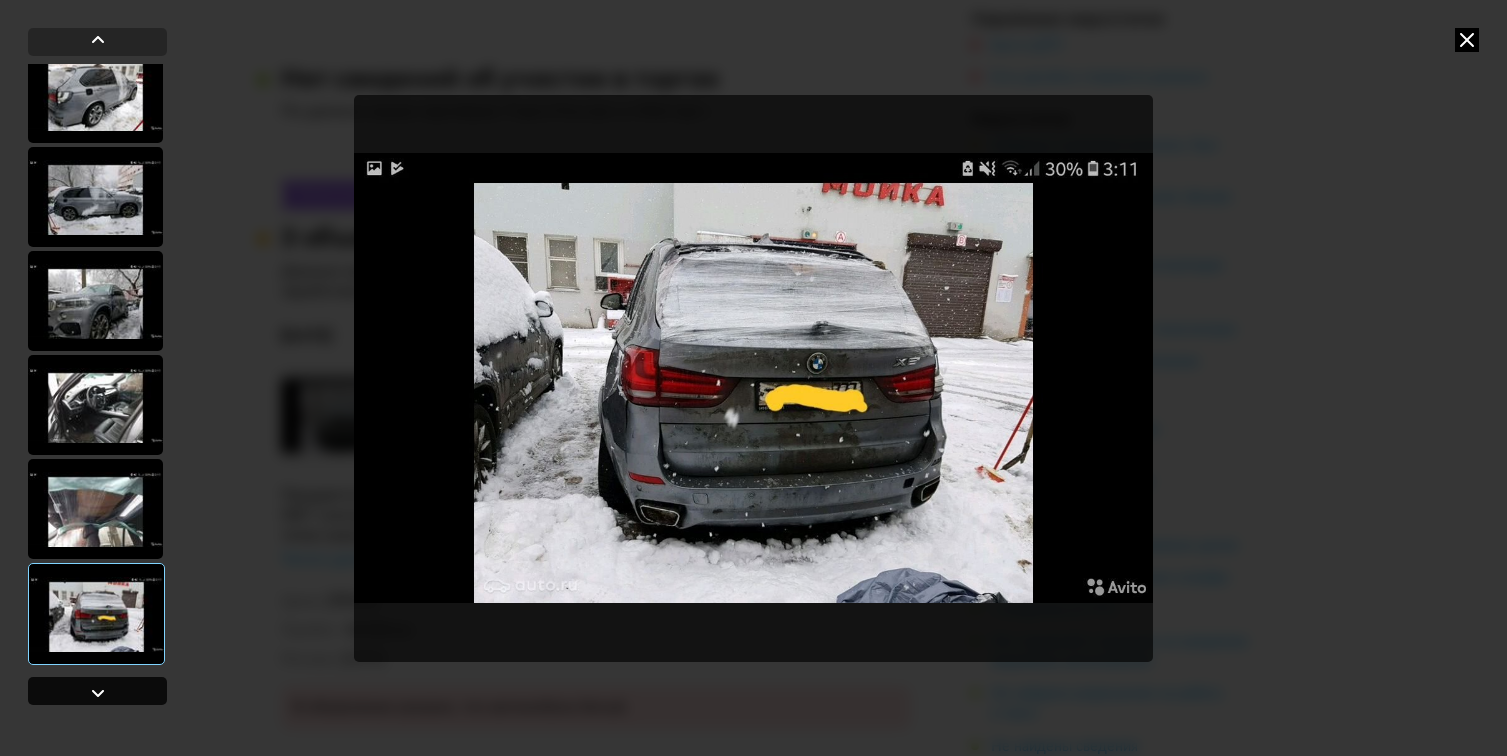 click at bounding box center [98, 693] 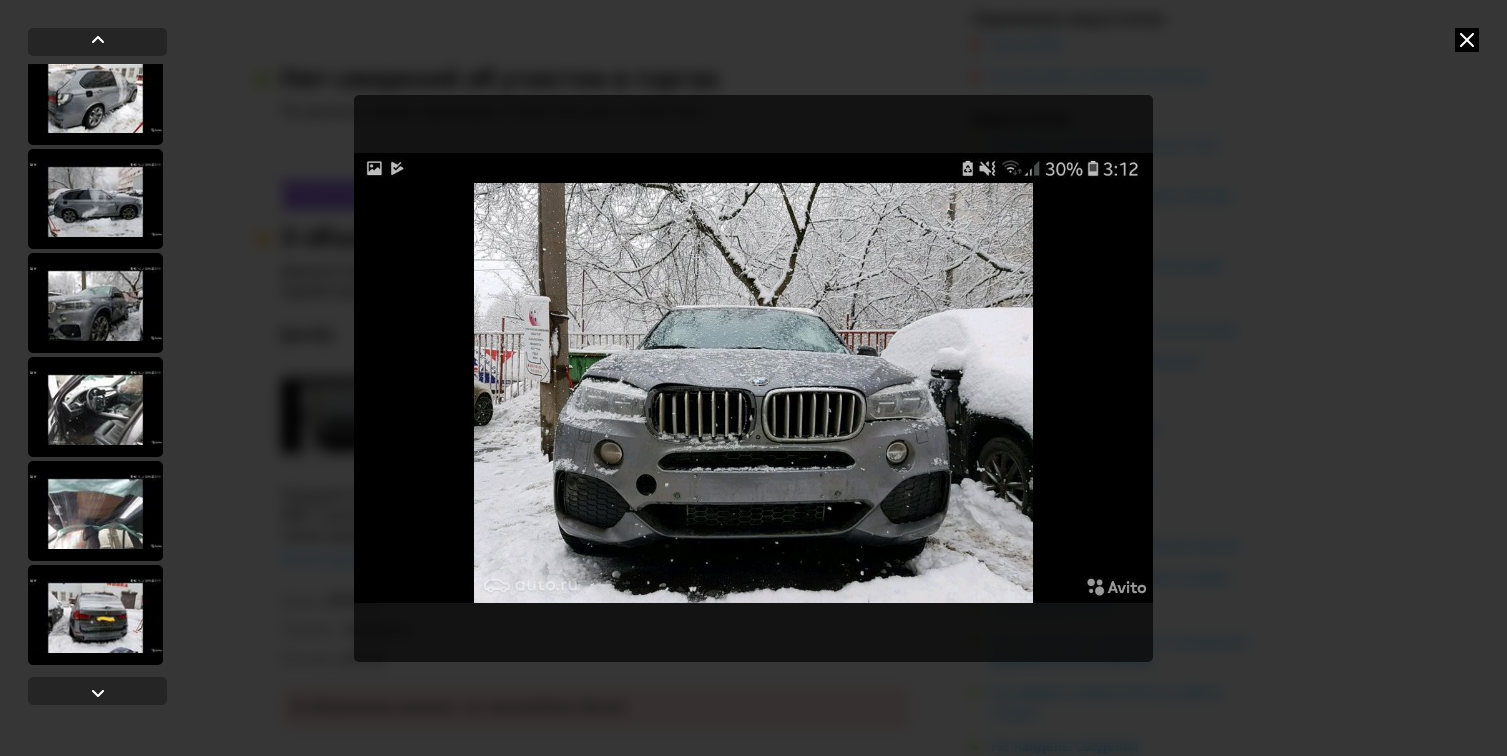 click at bounding box center [1467, 40] 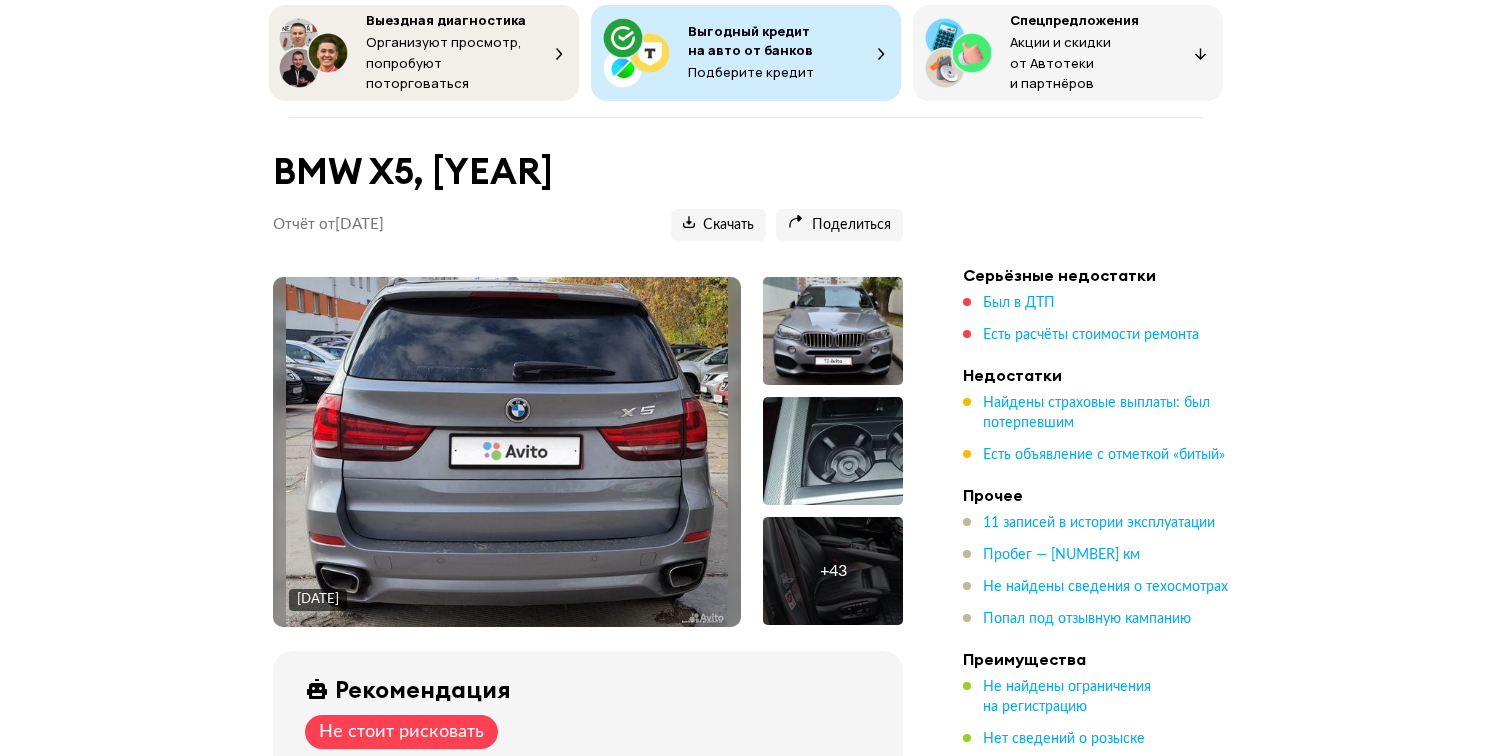 scroll, scrollTop: 612, scrollLeft: 0, axis: vertical 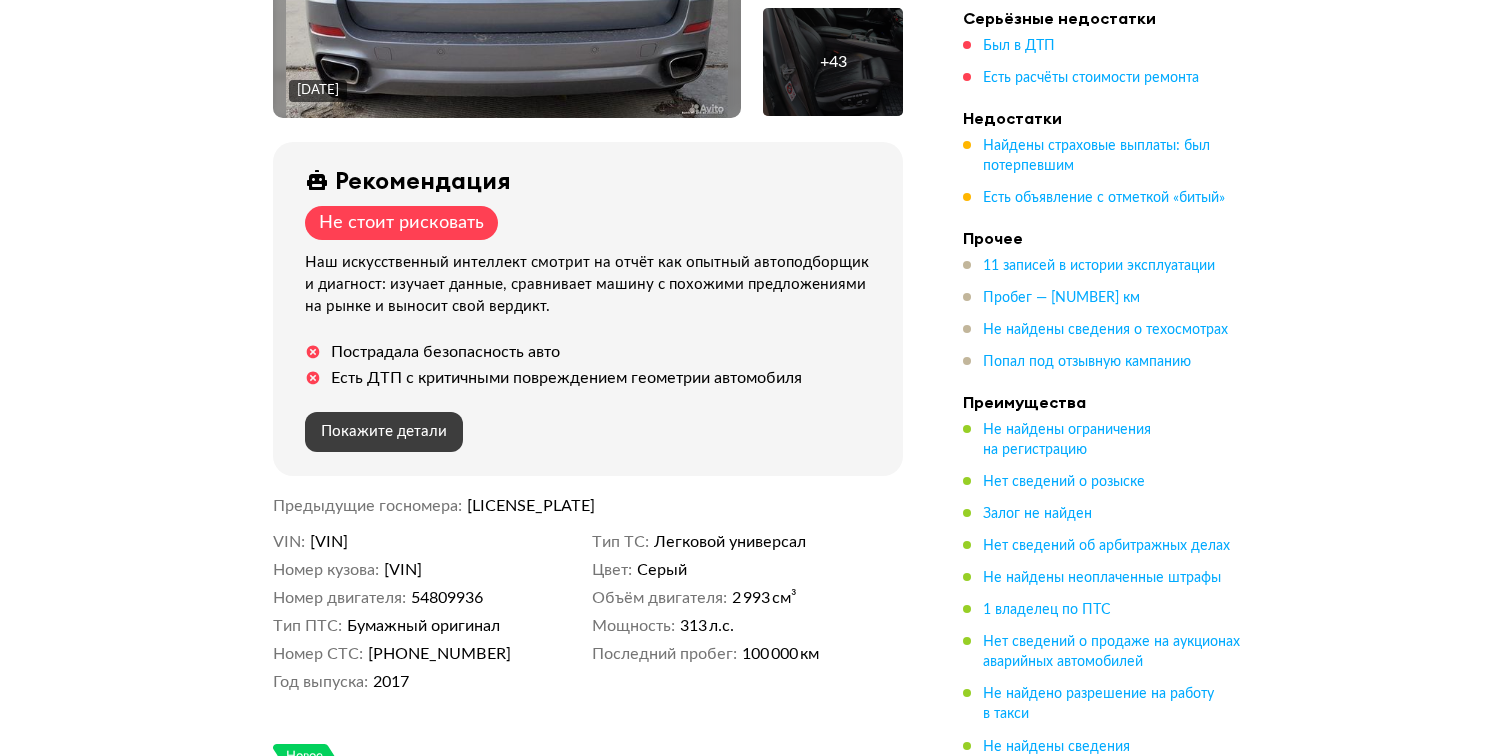 click on "Покажите детали" at bounding box center (384, 431) 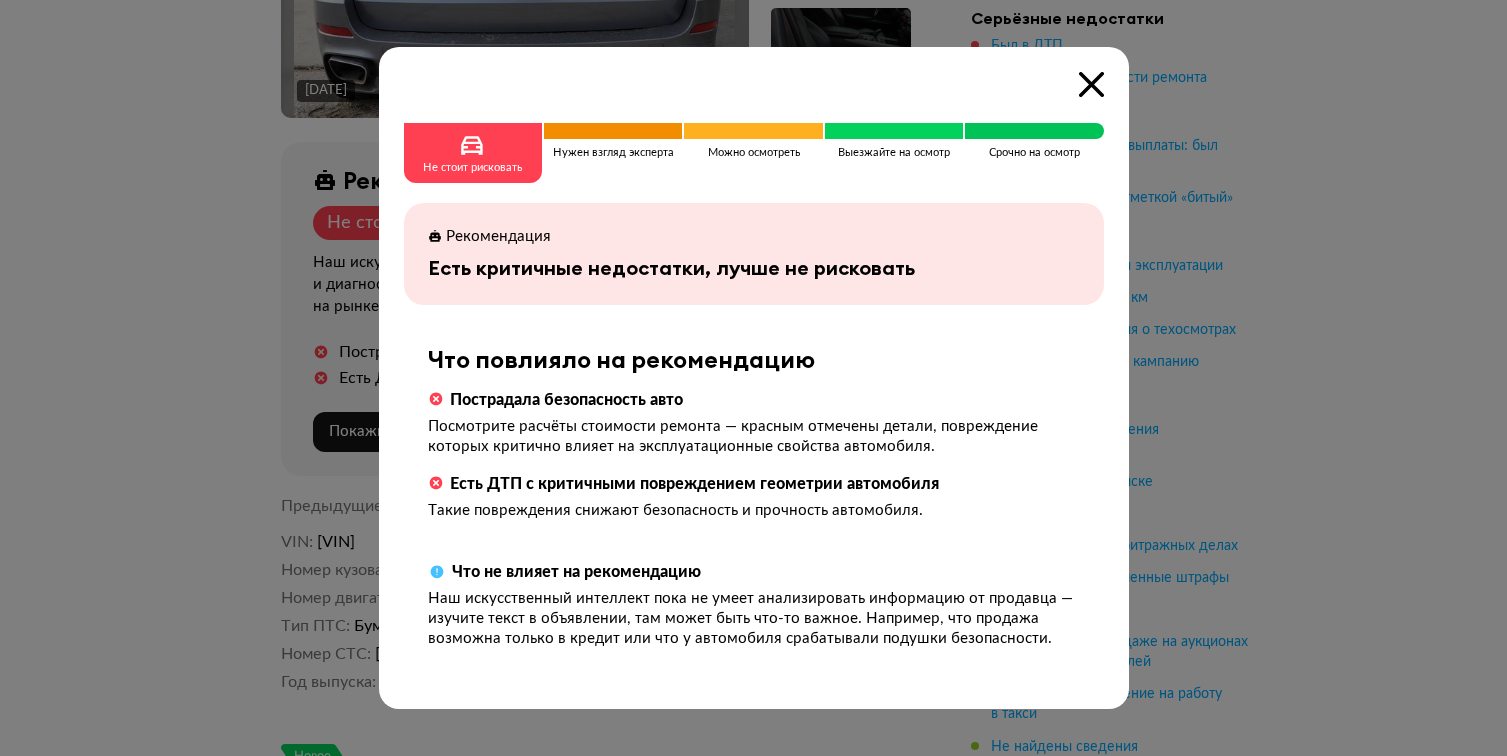 click at bounding box center [613, 131] 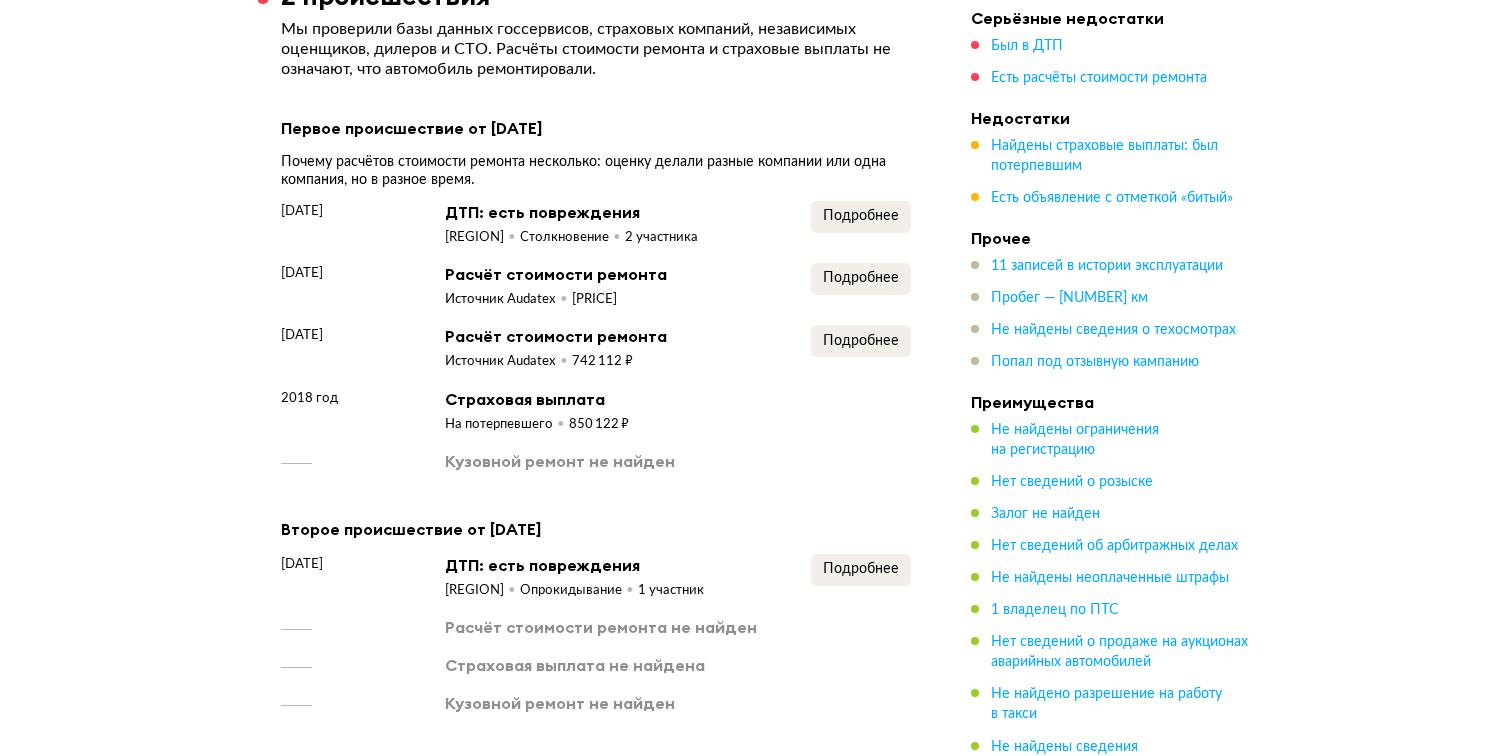 scroll, scrollTop: 2602, scrollLeft: 0, axis: vertical 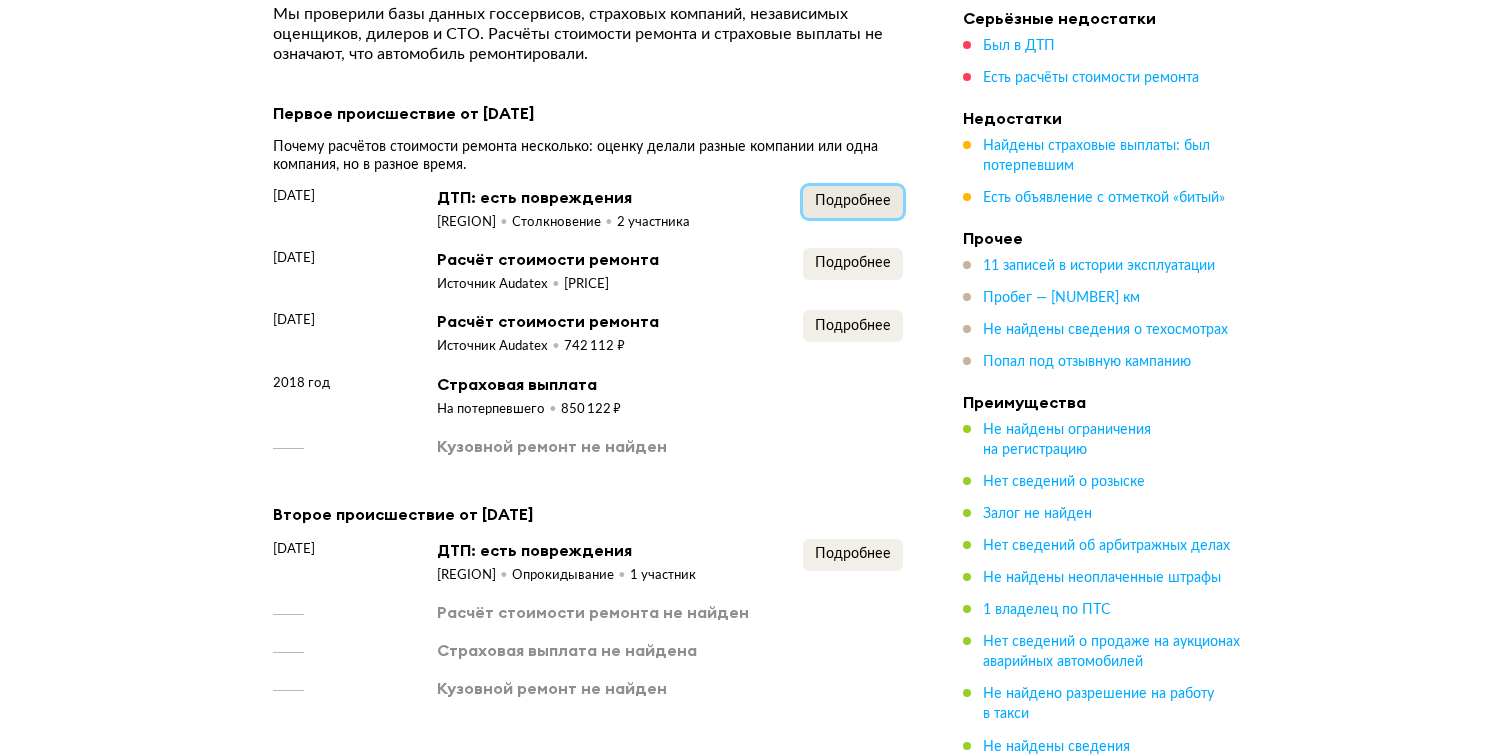 click on "Подробнее" at bounding box center [853, 201] 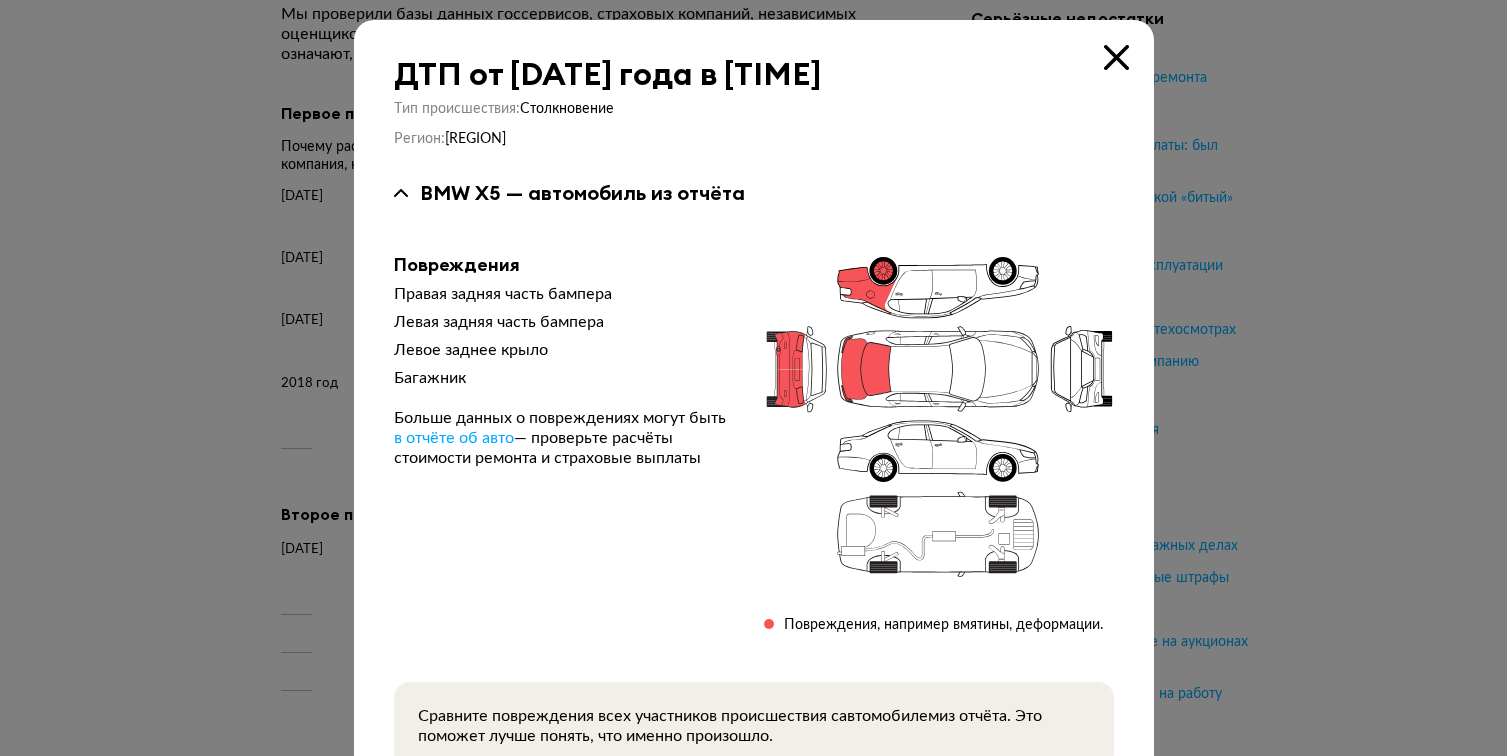 click at bounding box center [1116, 57] 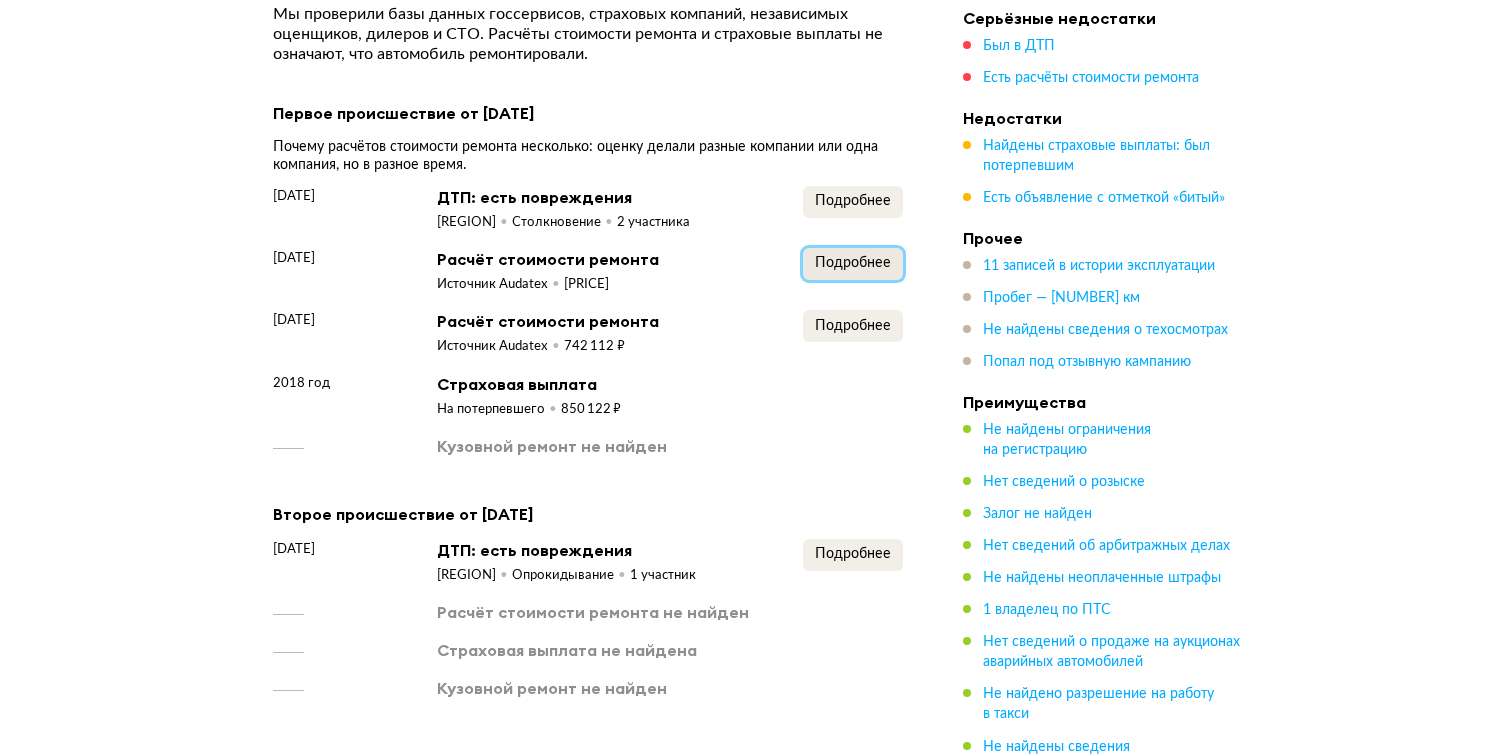 click on "Подробнее" at bounding box center (853, 263) 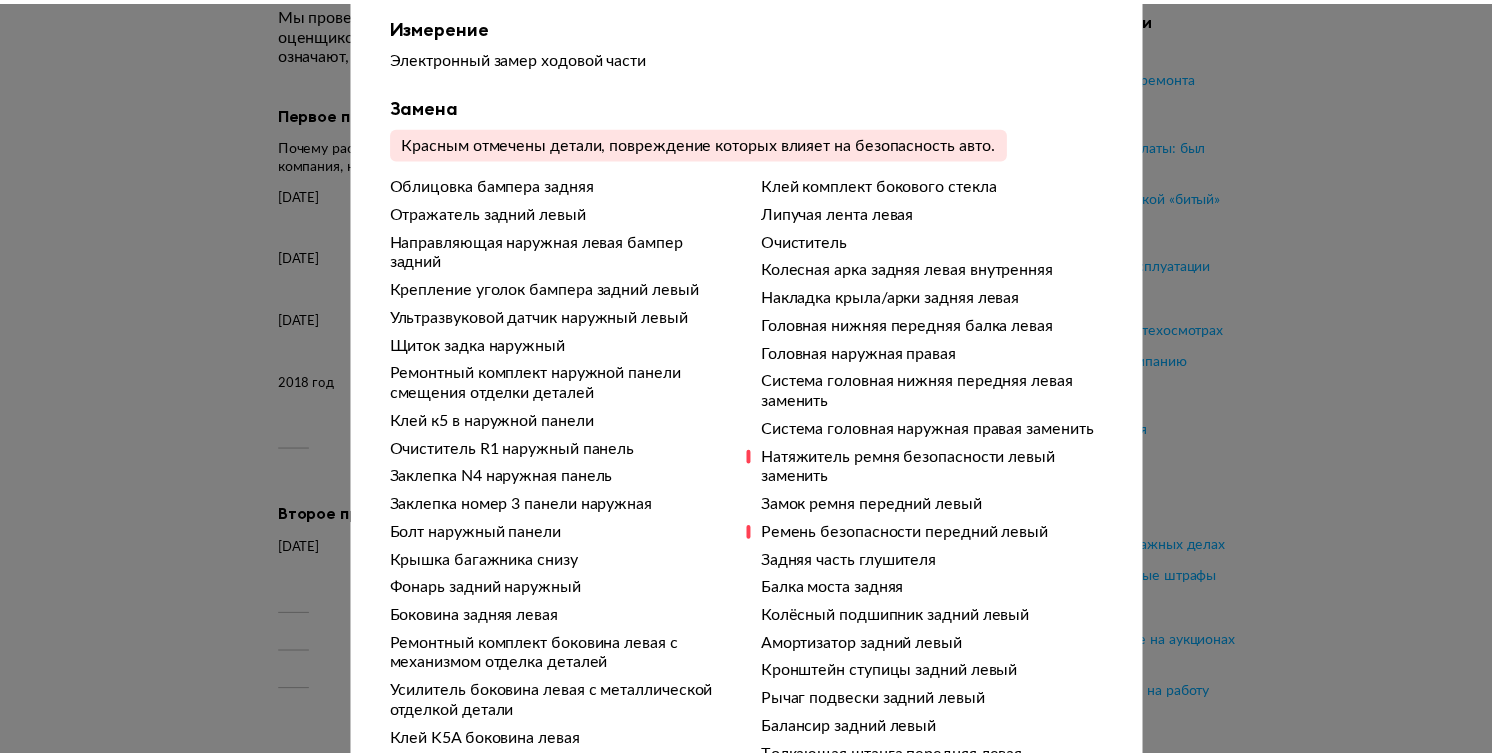 scroll, scrollTop: 0, scrollLeft: 0, axis: both 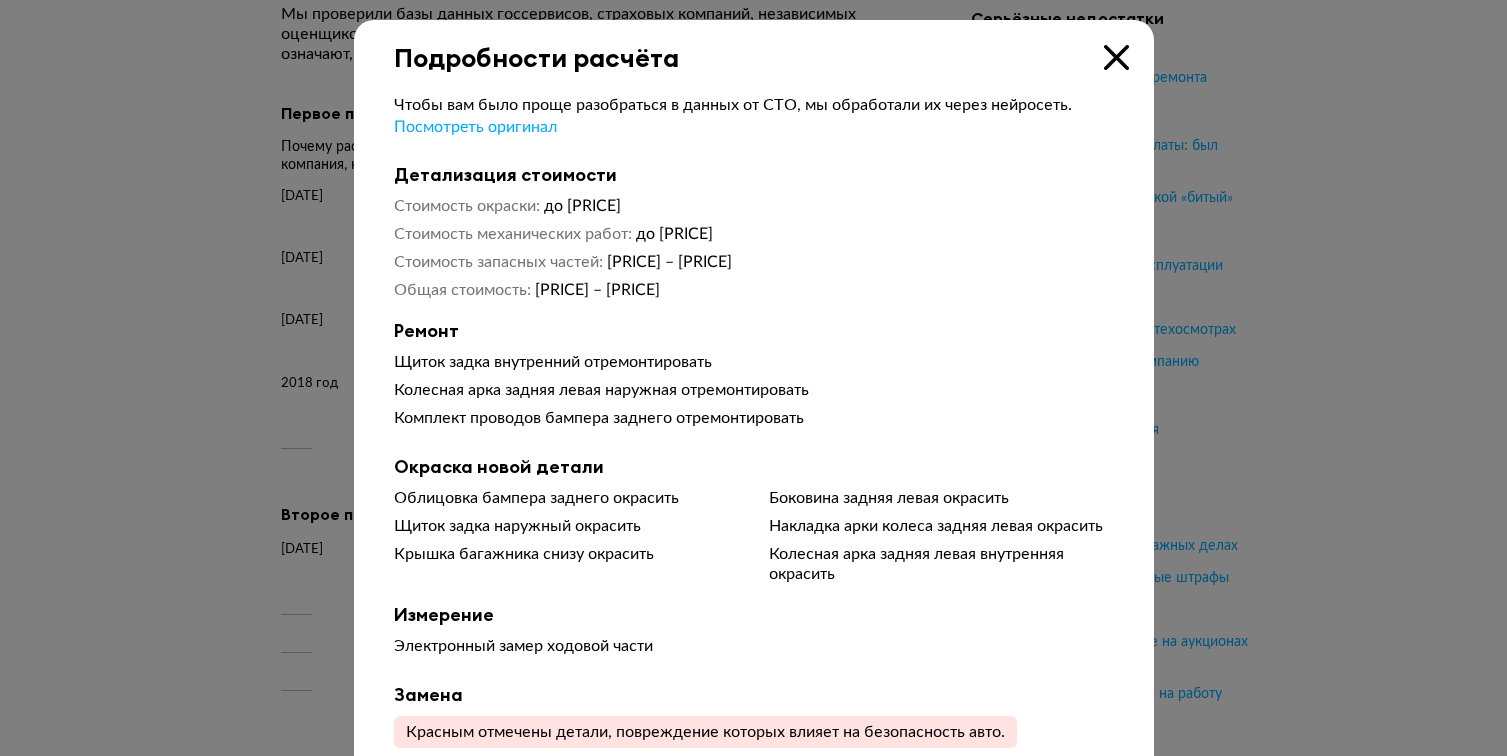 click at bounding box center (1116, 57) 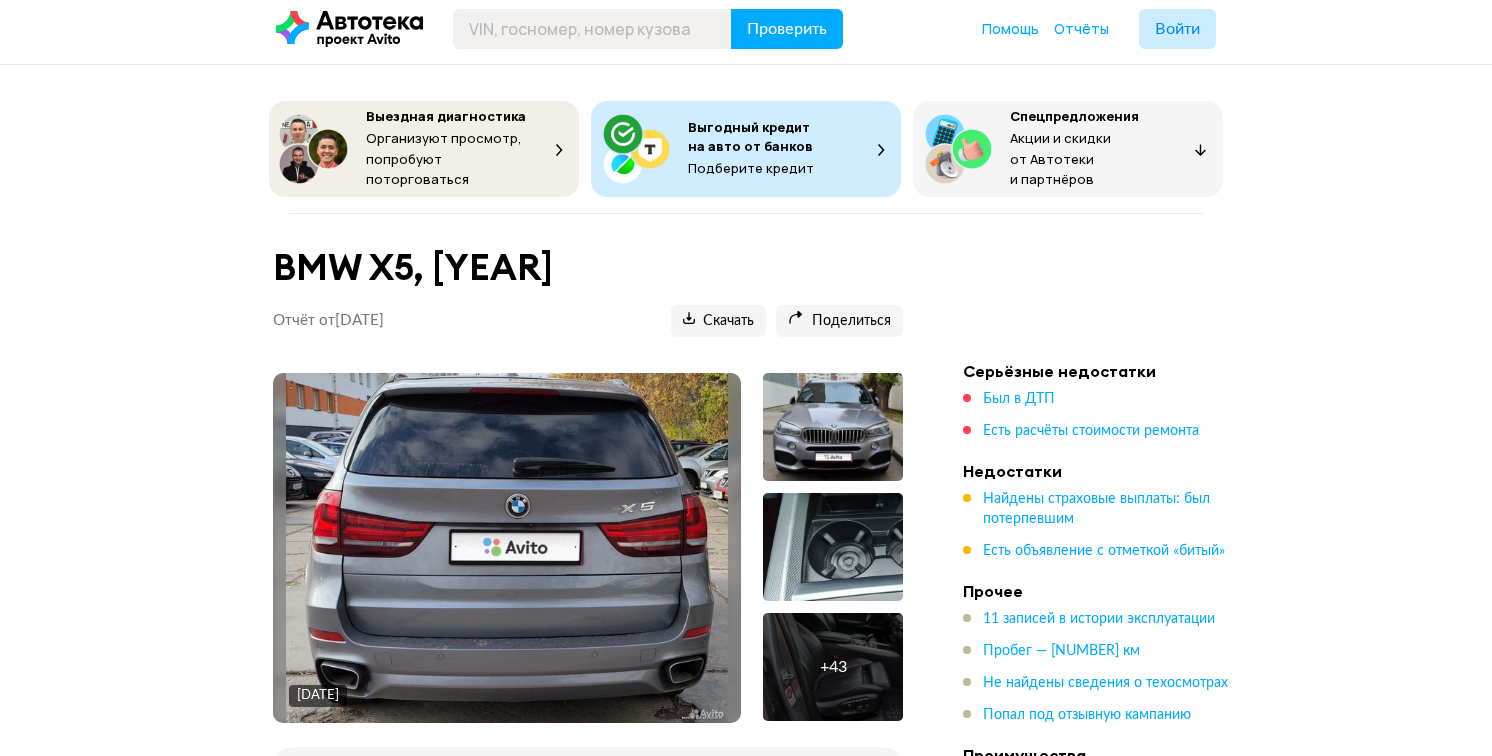 scroll, scrollTop: 0, scrollLeft: 0, axis: both 